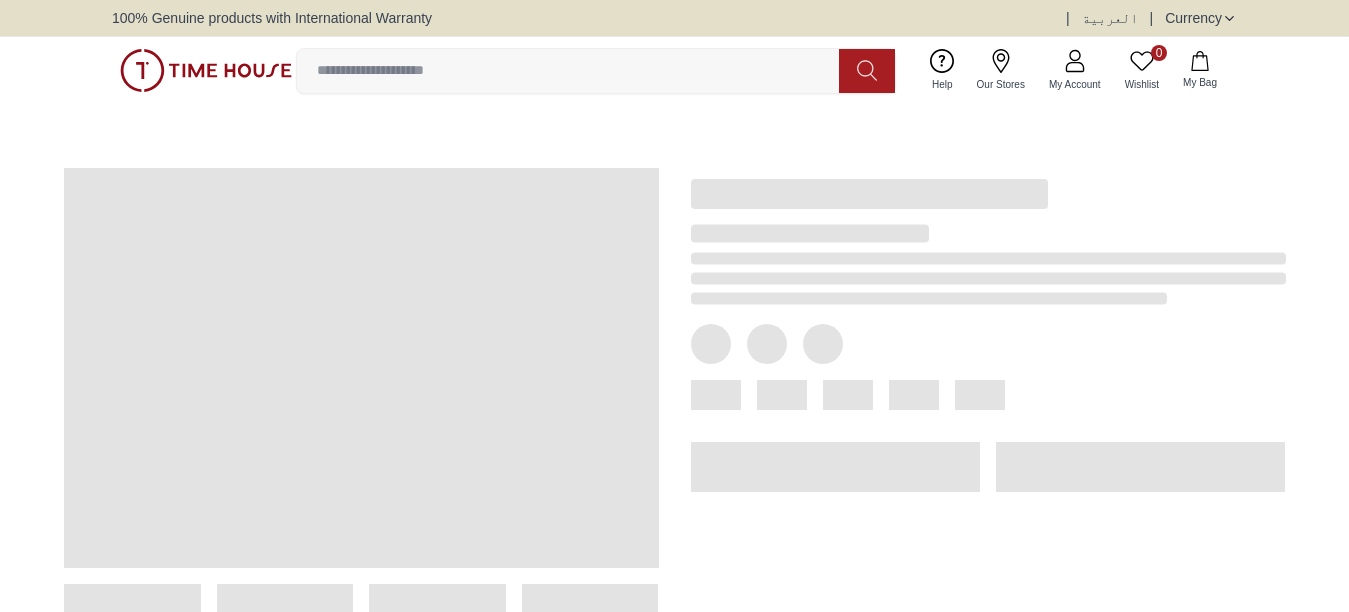 scroll, scrollTop: 0, scrollLeft: 0, axis: both 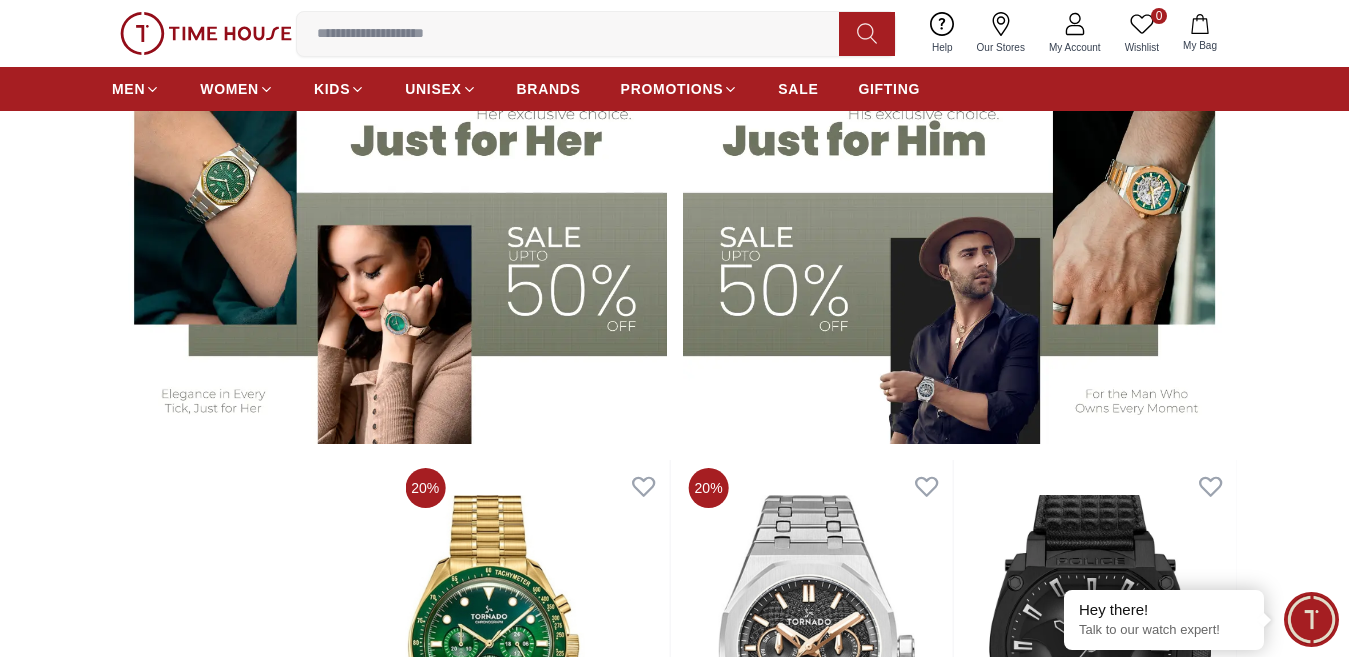 click at bounding box center [389, 251] 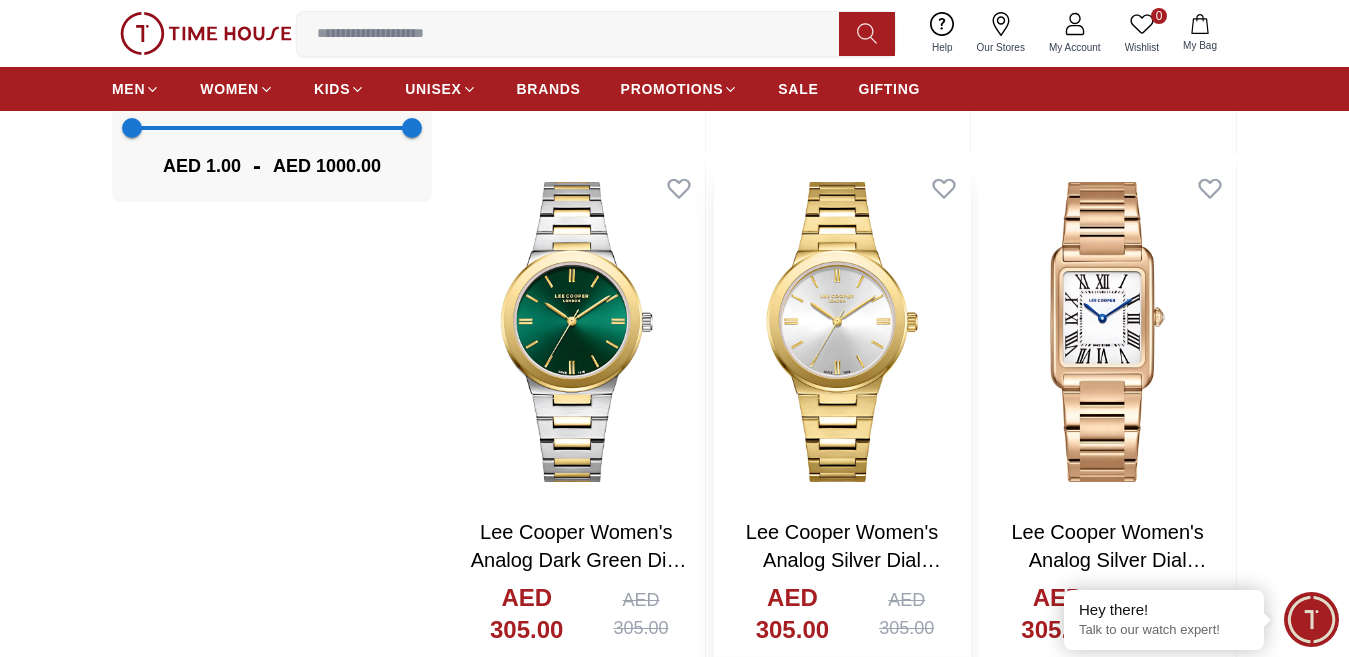 scroll, scrollTop: 1900, scrollLeft: 0, axis: vertical 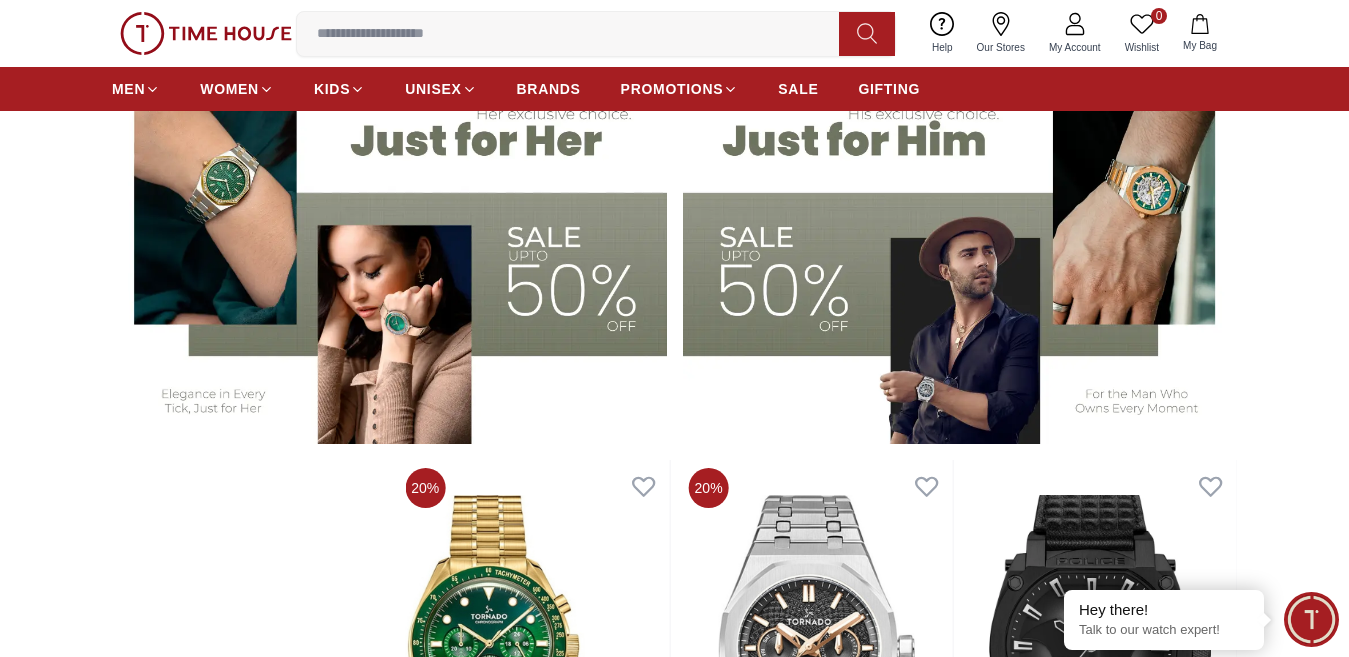 click at bounding box center (960, 251) 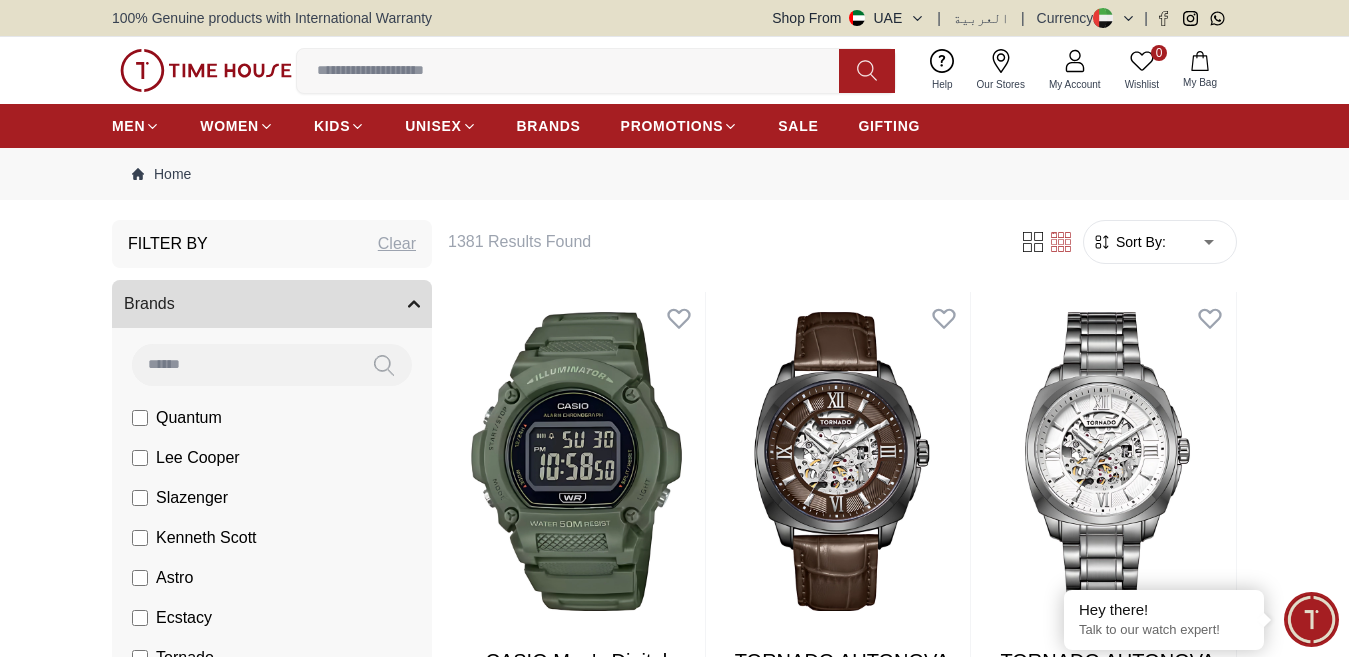 scroll, scrollTop: 100, scrollLeft: 0, axis: vertical 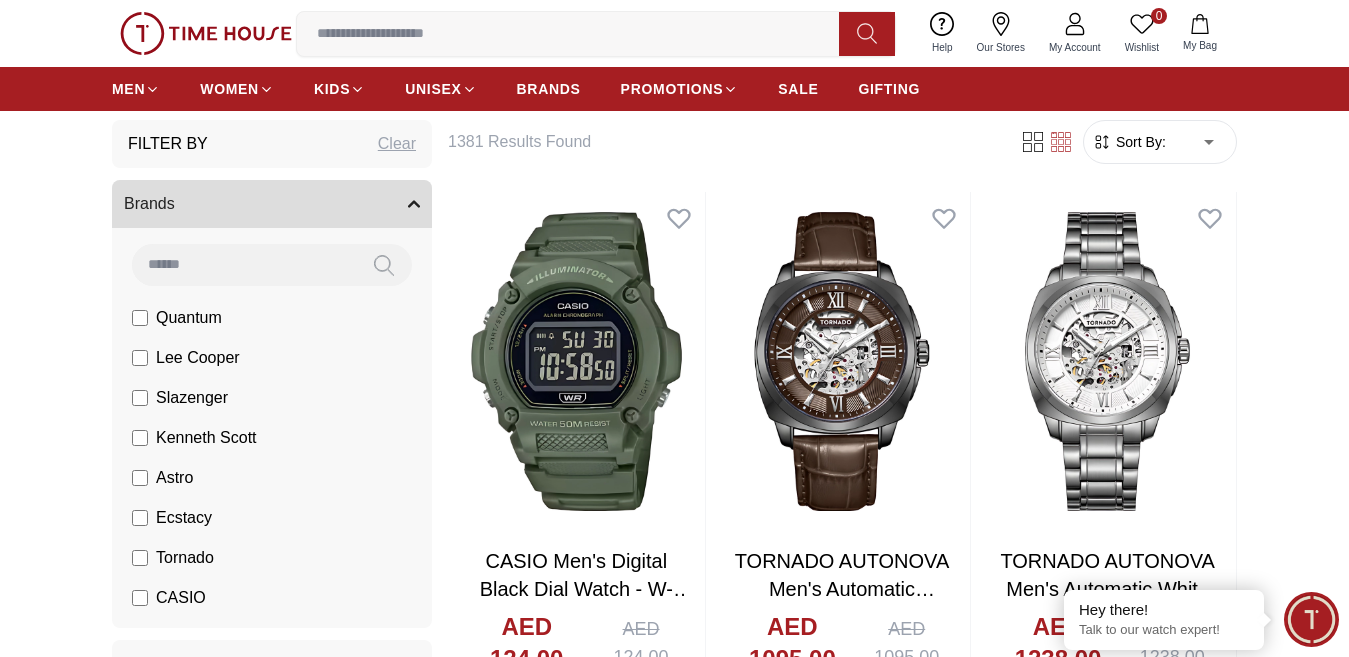 click on "100% Genuine products with International Warranty Shop From [COUNTRY] | العربية | Currency | 0 Wishlist Help Our Stores My Account 0 Wishlist My Bag MEN WOMEN KIDS UNISEX BRANDS PROMOTIONS SALE GIFTING Home Filter By Clear Brands Quantum Lee Cooper Slazenger Kenneth Scott Astro Ecstacy Tornado CASIO CITIZEN GUESS ORIENT Armani Exchange Police Ducati CERRUTI 1881 G-Shock Tsar Bomba Color Black Green Blue Red Dark Blue Silver Silver / Black Silver / Black Orange Rose Gold Grey White White / Rose Gold Silver / Silver Silver / Gold Silver / Rose Gold Black / Black Black / Silver Black / Rose Gold Gold Yellow Brown White / Silver Light Blue Black /Grey Black /Black Black / Rose Gold / Black Rose Gold / Black Rose Gold / Black / Black Pink Green /Silver Purple Silver Silver Silver / Blue Green / Green Blue / Black Blue / Blue Titanum Navy Blue Military Green Blue / Silver Champagne White / Gold White / Gold Black Ivory Green / Silver Blue Army Green Camouflage MOP White 1" at bounding box center [674, 2369] 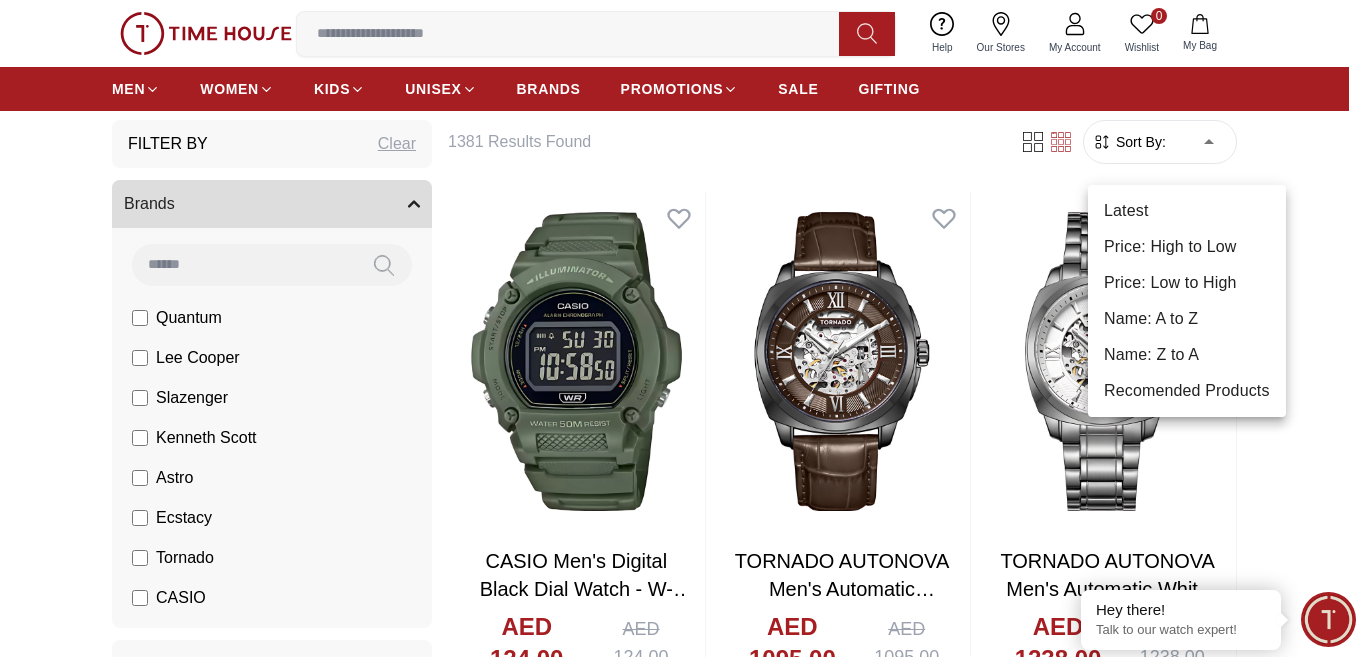 click on "Price: Low to High" at bounding box center [1187, 283] 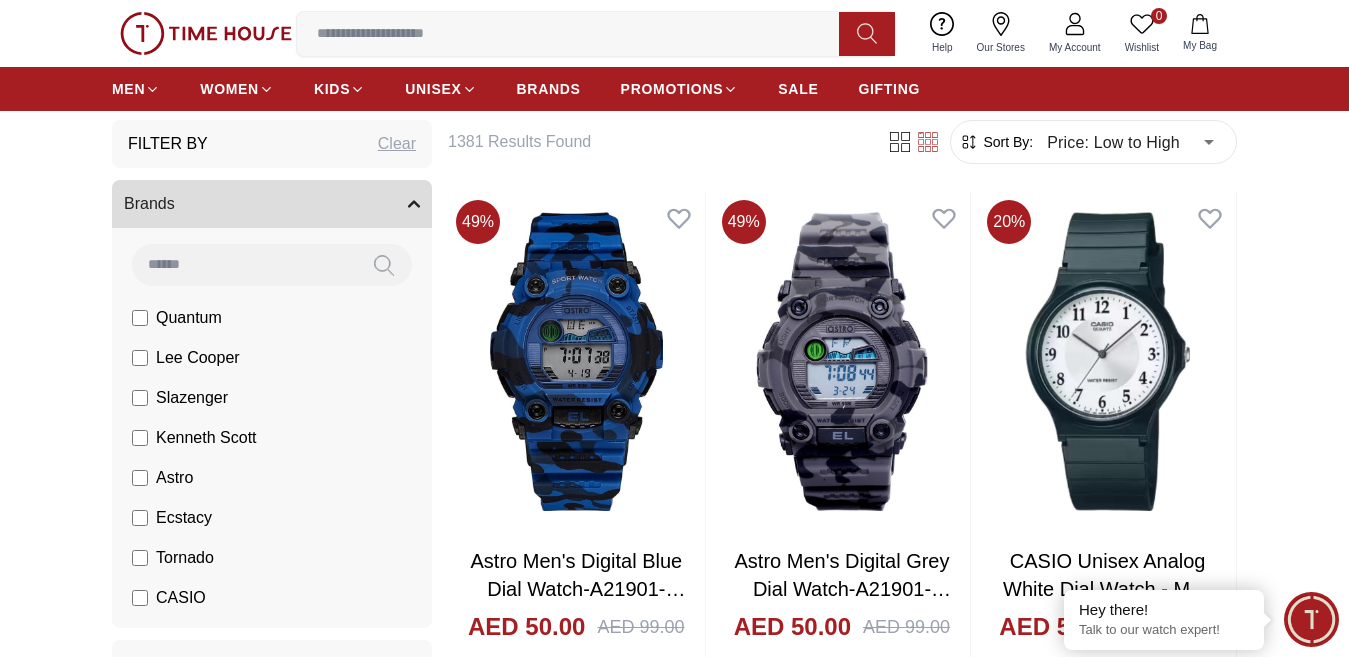 click on "Quantum" at bounding box center (177, 318) 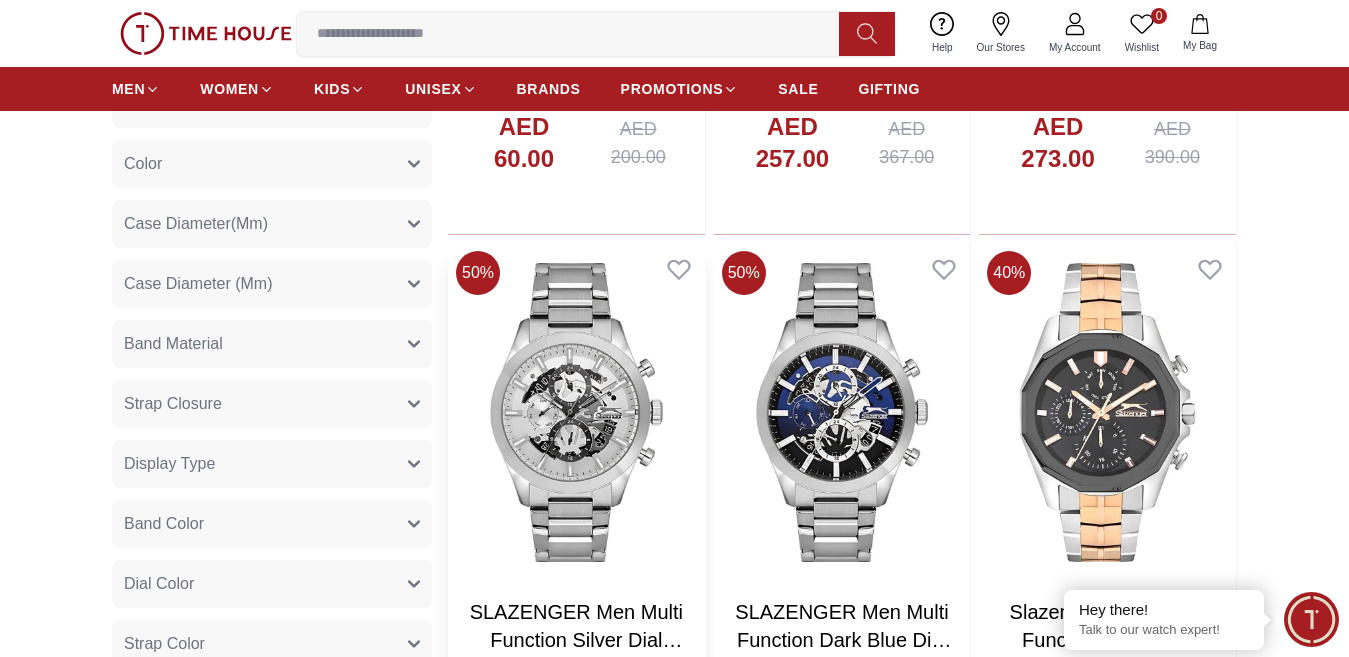 scroll, scrollTop: 0, scrollLeft: 0, axis: both 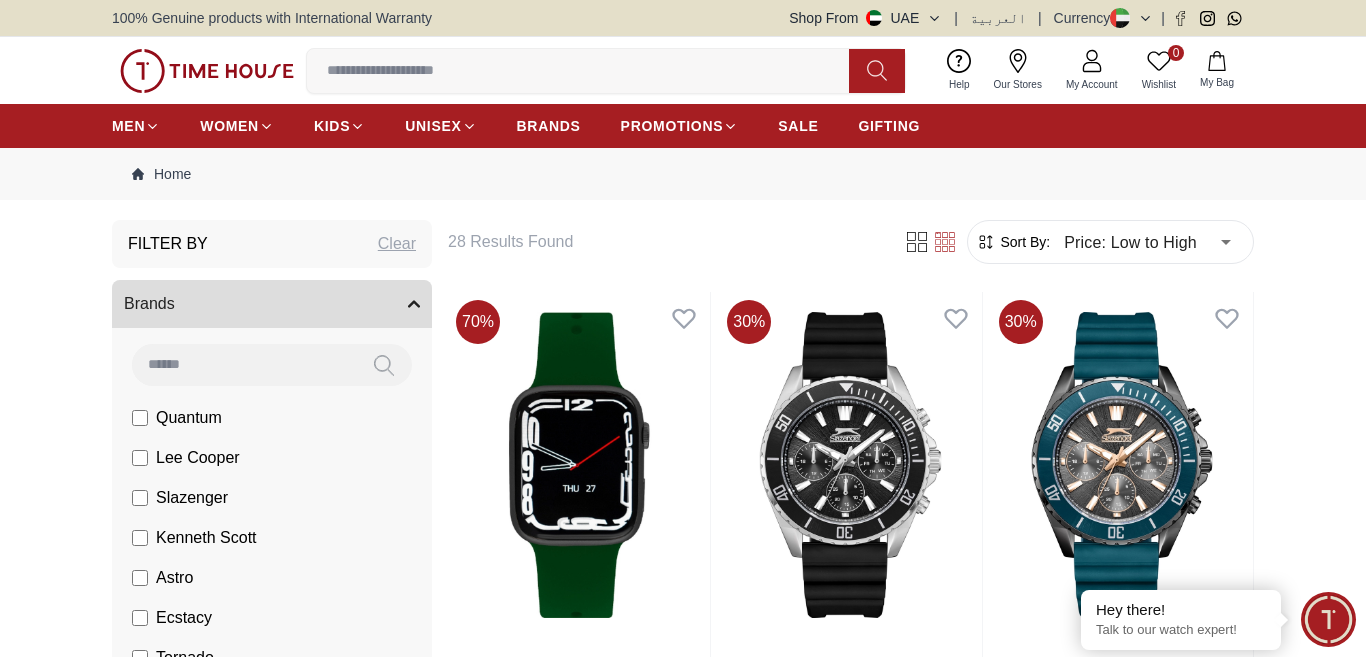 click on "100% Genuine products with International Warranty Shop From [COUNTRY] | العربية | Currency | 0 Wishlist Help Our Stores My Account 0 Wishlist My Bag MEN WOMEN KIDS UNISEX BRANDS PROMOTIONS SALE GIFTING Home Filter By Clear Brands Quantum Lee Cooper Slazenger Kenneth Scott Astro Ecstacy Tornado CASIO CITIZEN GUESS ORIENT Armani Exchange Police Ducati CERRUTI 1881 G-Shock Tsar Bomba Color Black Green Blue Red Dark Blue Silver Silver / Black Silver / Black Orange Rose Gold Grey White White / Rose Gold Silver / Silver Silver / Gold Silver / Rose Gold Black / Black Black / Silver Black / Rose Gold Gold Yellow Brown White / Silver Light Blue Black /Grey Black /Black Black / Rose Gold / Black Rose Gold / Black Rose Gold / Black / Black Pink Green /Silver Purple Silver Silver Silver / Blue Green / Green Blue / Black Blue / Blue Titanum Navy Blue Military Green Blue / Silver Champagne White / Gold White / Gold Black Ivory Green / Silver Blue Army Green Camouflage MOP White 1" at bounding box center (683, 2494) 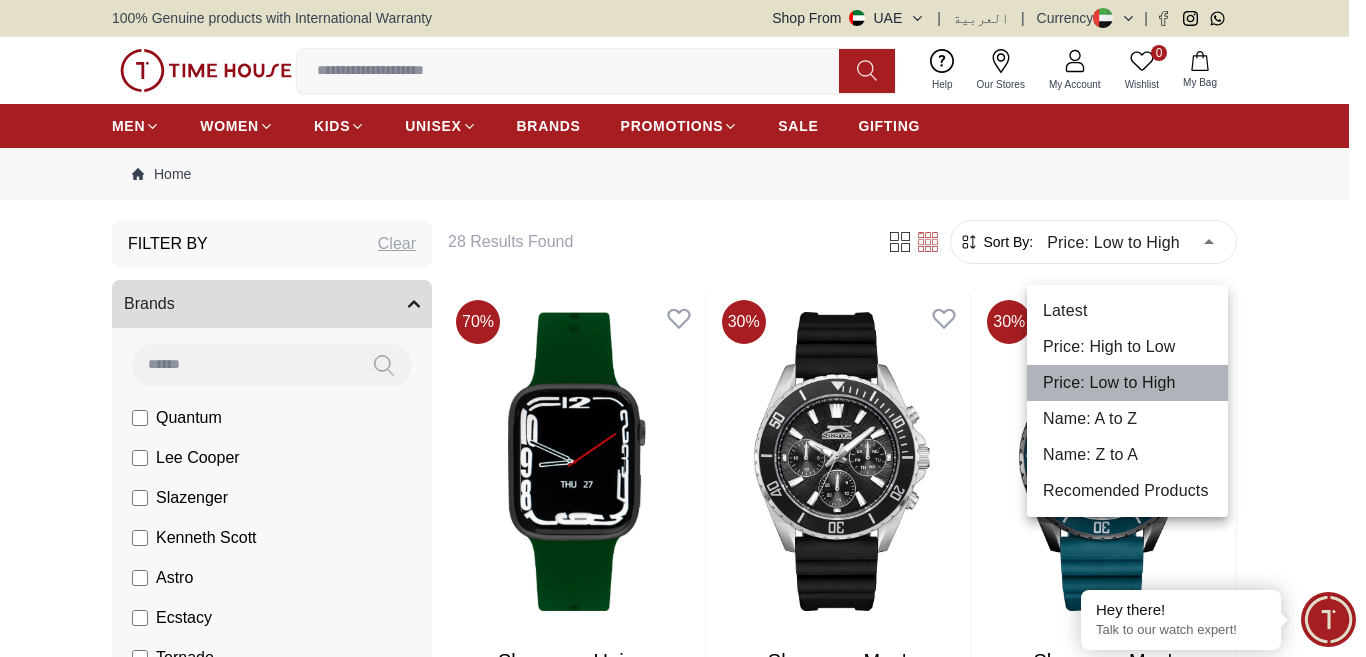 click on "Price: Low to High" at bounding box center [1127, 383] 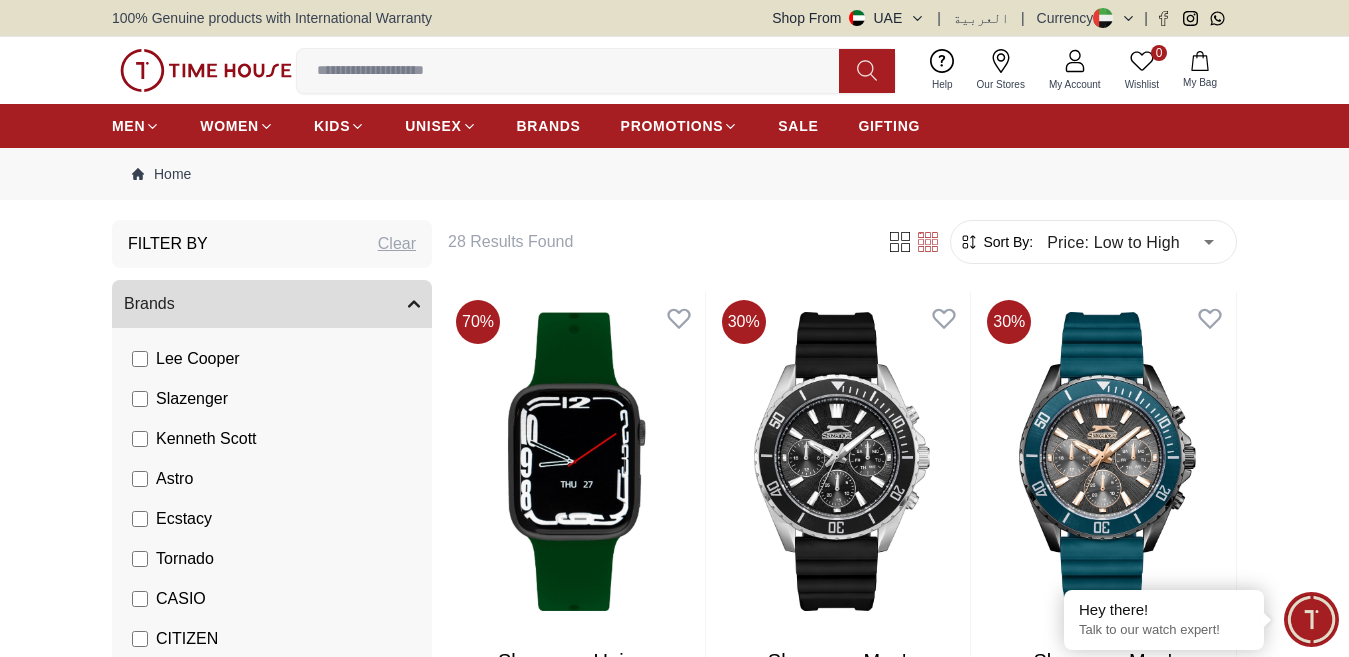 scroll, scrollTop: 0, scrollLeft: 0, axis: both 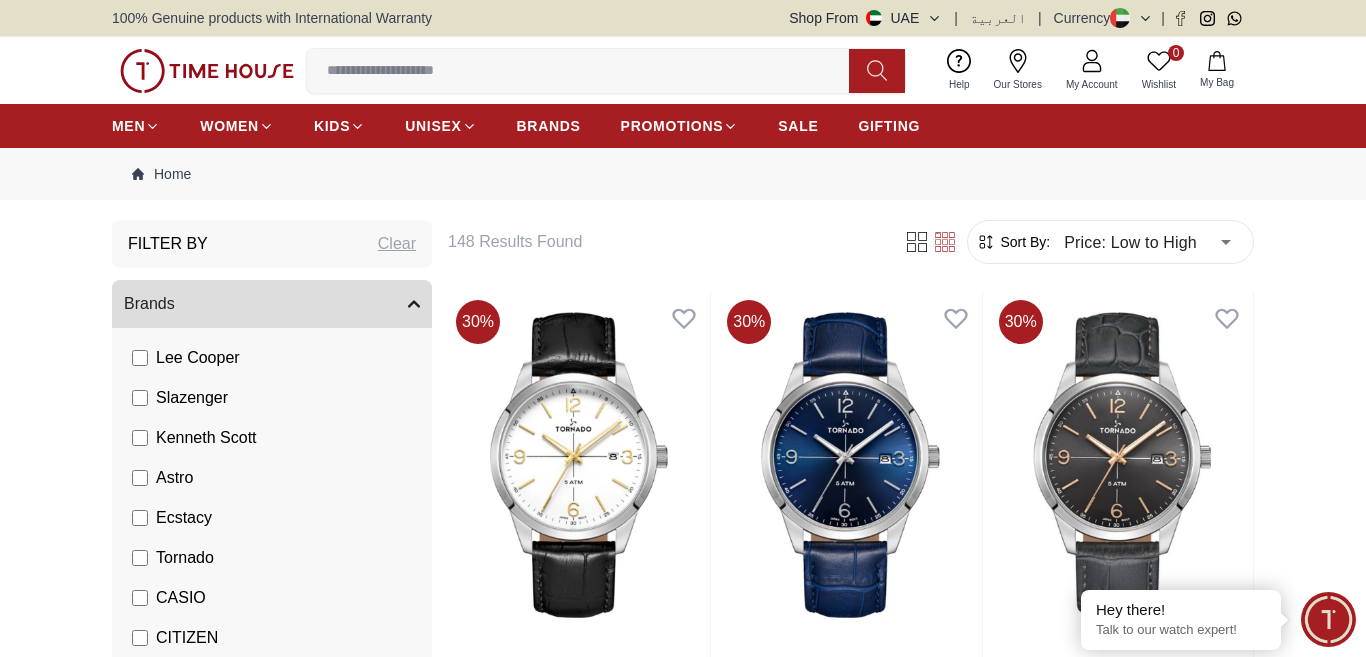 click on "100% Genuine products with International Warranty Shop From [COUNTRY] | العربية | Currency | 0 Wishlist Help Our Stores My Account 0 Wishlist My Bag MEN WOMEN KIDS UNISEX BRANDS PROMOTIONS SALE GIFTING Home Filter By Clear Brands Quantum Lee Cooper Slazenger Kenneth Scott Astro Ecstacy Tornado CASIO CITIZEN GUESS ORIENT Armani Exchange Police Ducati CERRUTI 1881 G-Shock Tsar Bomba Color Black Green Blue Red Dark Blue Silver Silver / Black Silver / Black Orange Rose Gold Grey White White / Rose Gold Silver / Silver Silver / Gold Silver / Rose Gold Black / Black Black / Silver Black / Rose Gold Gold Yellow Brown White / Silver Light Blue Black /Grey Black /Black Black / Rose Gold / Black Rose Gold / Black Rose Gold / Black / Black Pink Green /Silver Purple Silver Silver Silver / Blue Green / Green Blue / Black Blue / Blue Titanum Navy Blue Military Green Blue / Silver Champagne White / Gold White / Gold Black Ivory Green / Silver Blue Army Green Camouflage MOP White 1" at bounding box center [683, 2494] 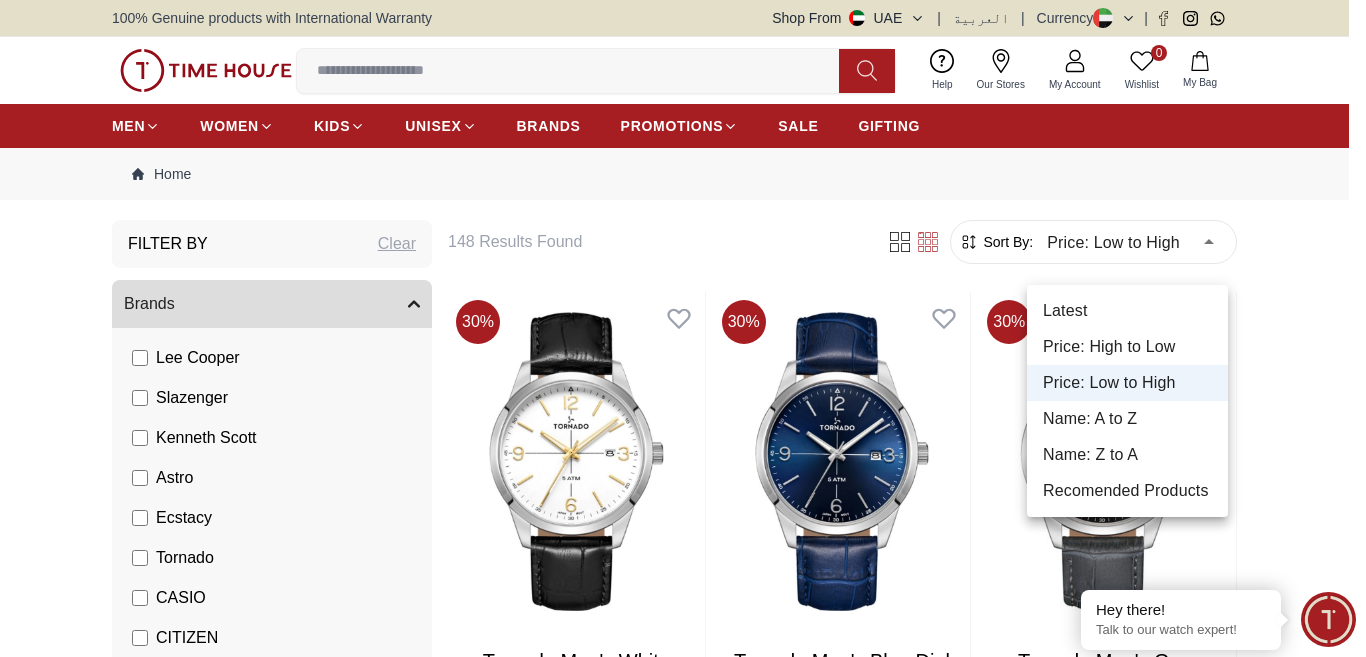 click on "Price: Low to High" at bounding box center [1127, 383] 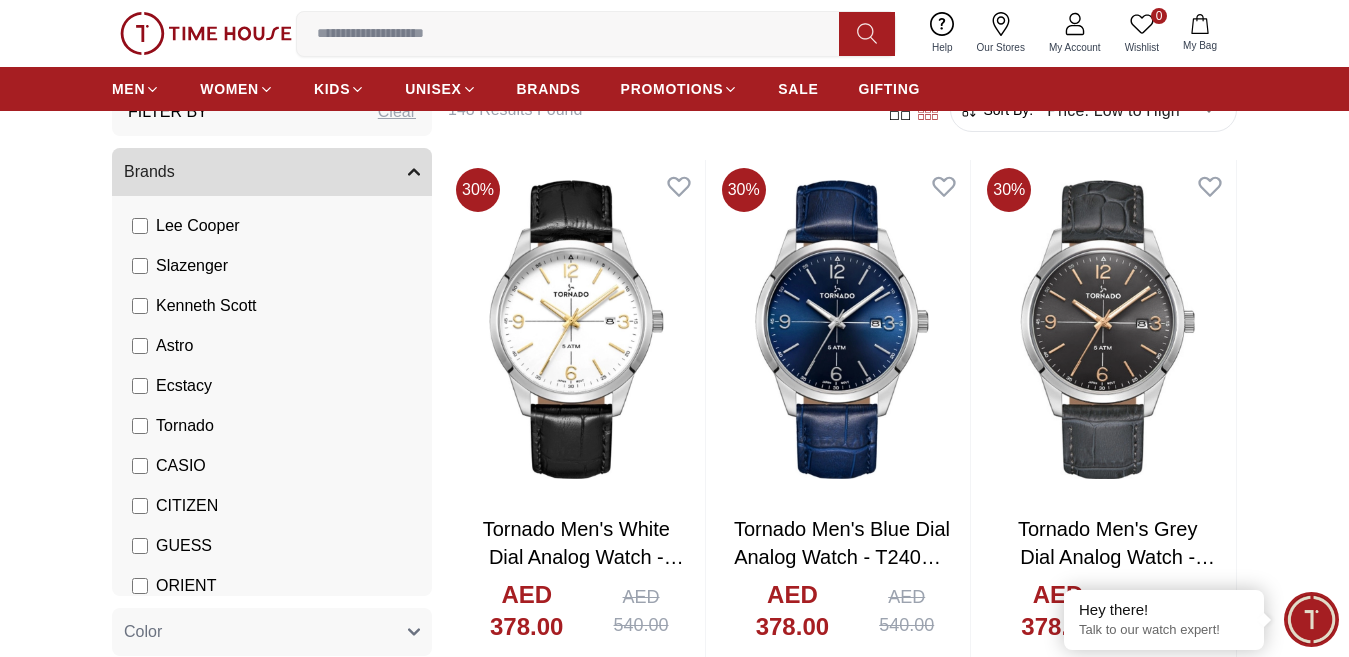 scroll, scrollTop: 100, scrollLeft: 0, axis: vertical 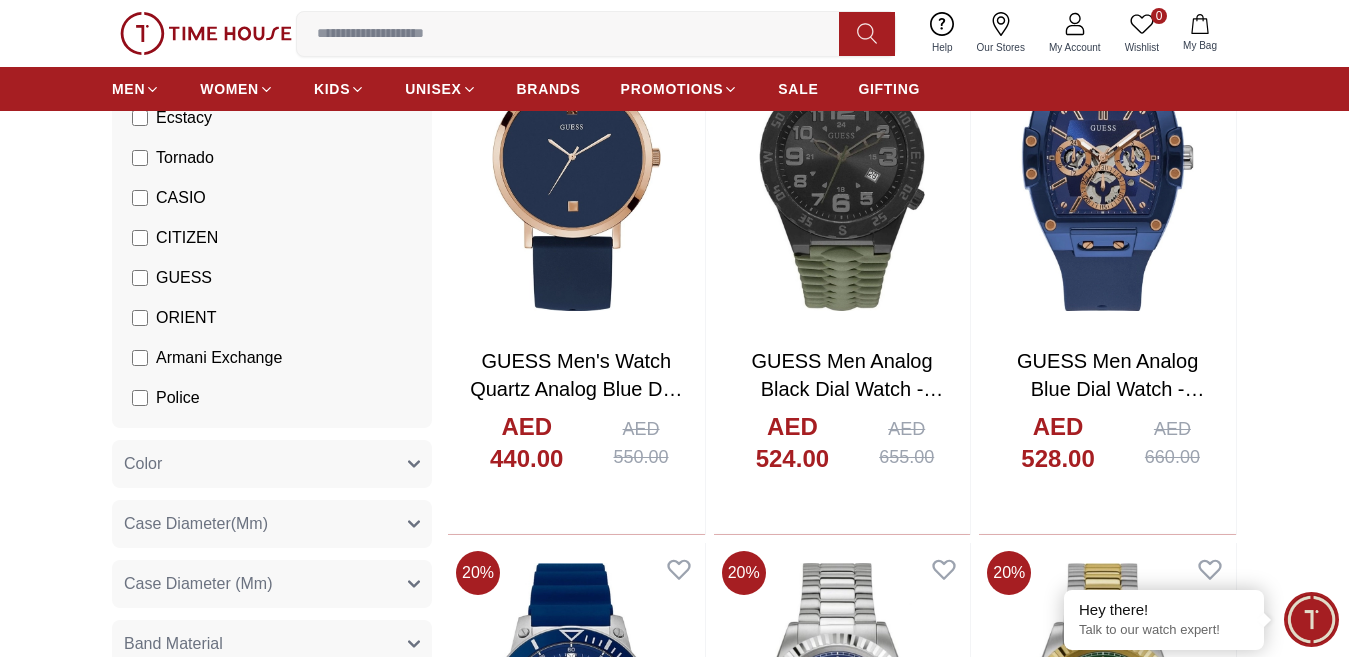 click on "ORIENT" at bounding box center [174, 318] 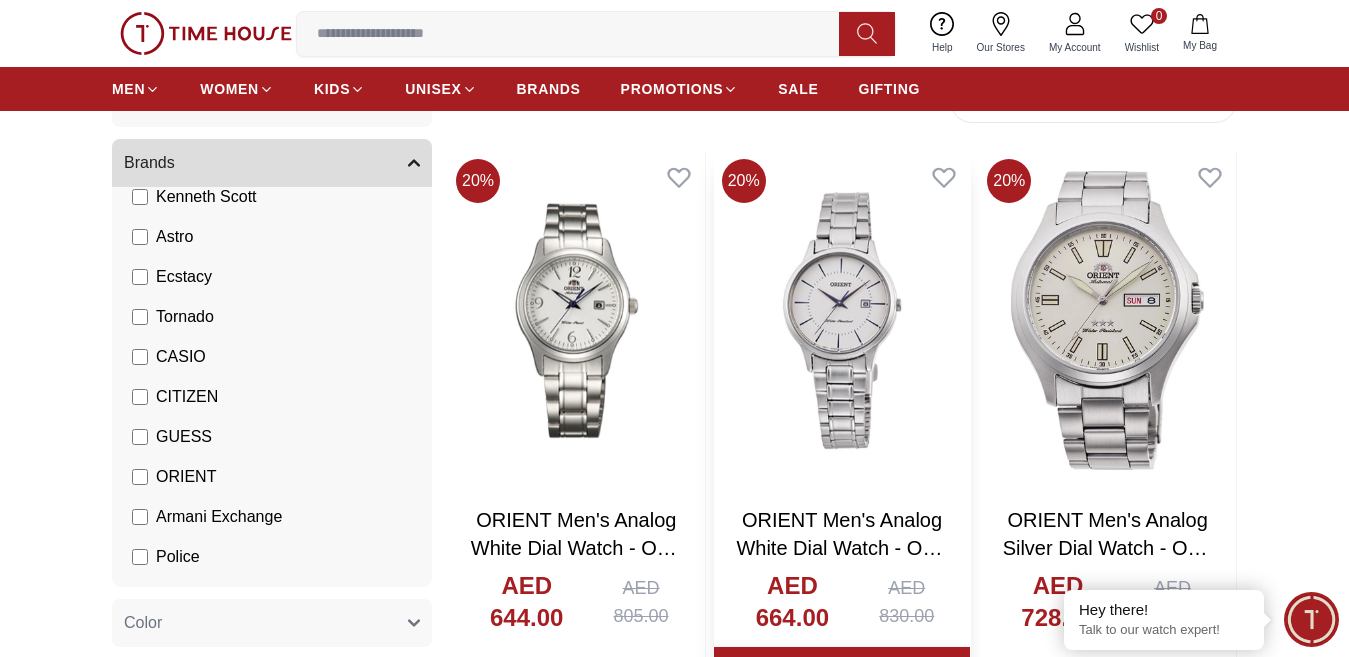 scroll, scrollTop: 100, scrollLeft: 0, axis: vertical 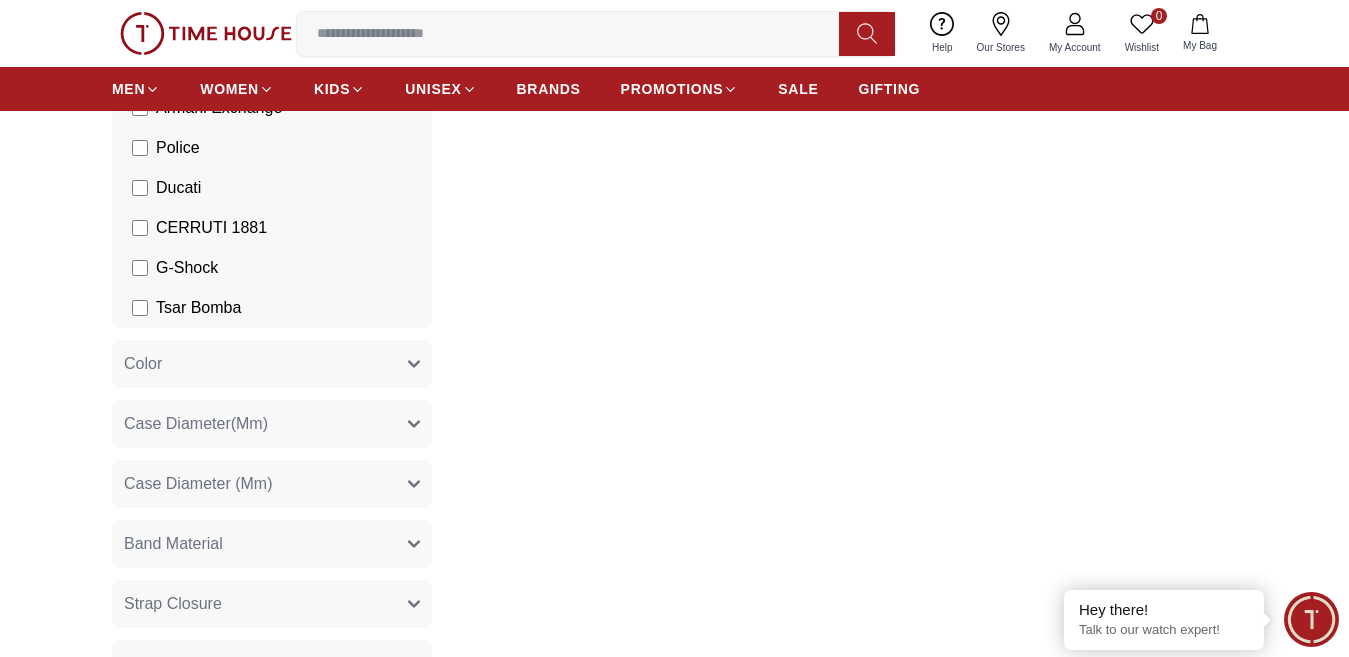 click on "Tsar Bomba" at bounding box center (276, 308) 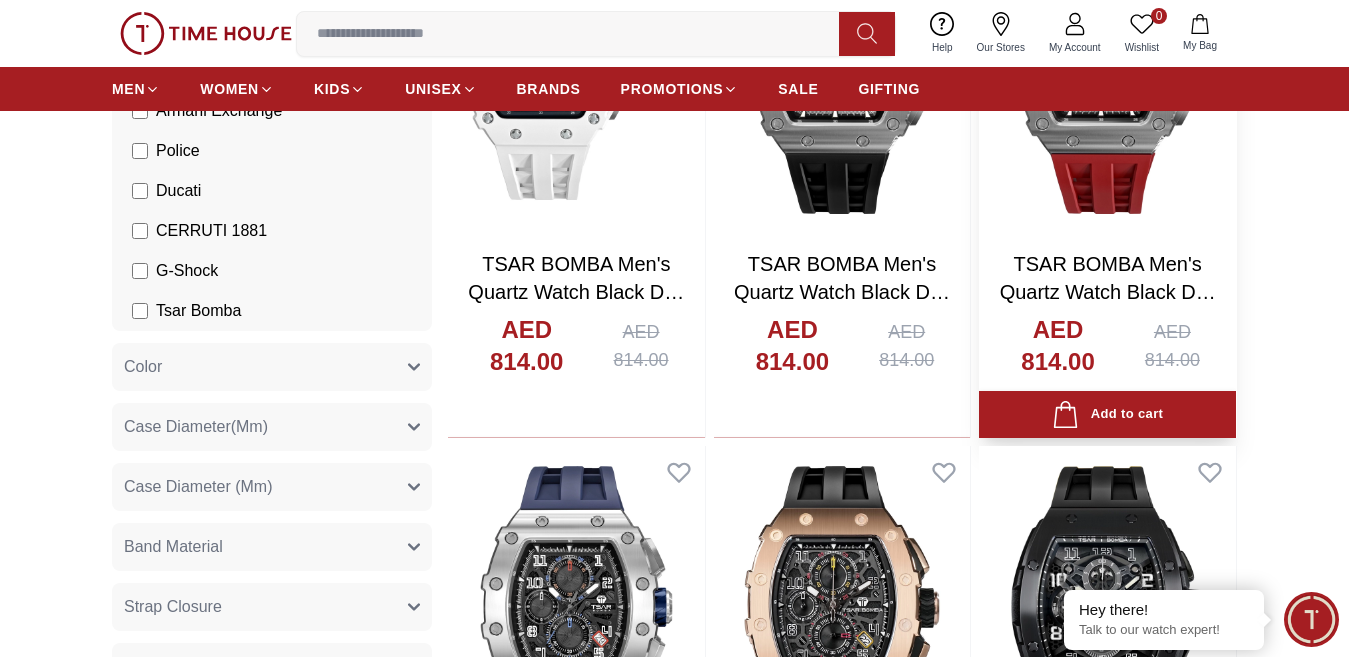 scroll, scrollTop: 400, scrollLeft: 0, axis: vertical 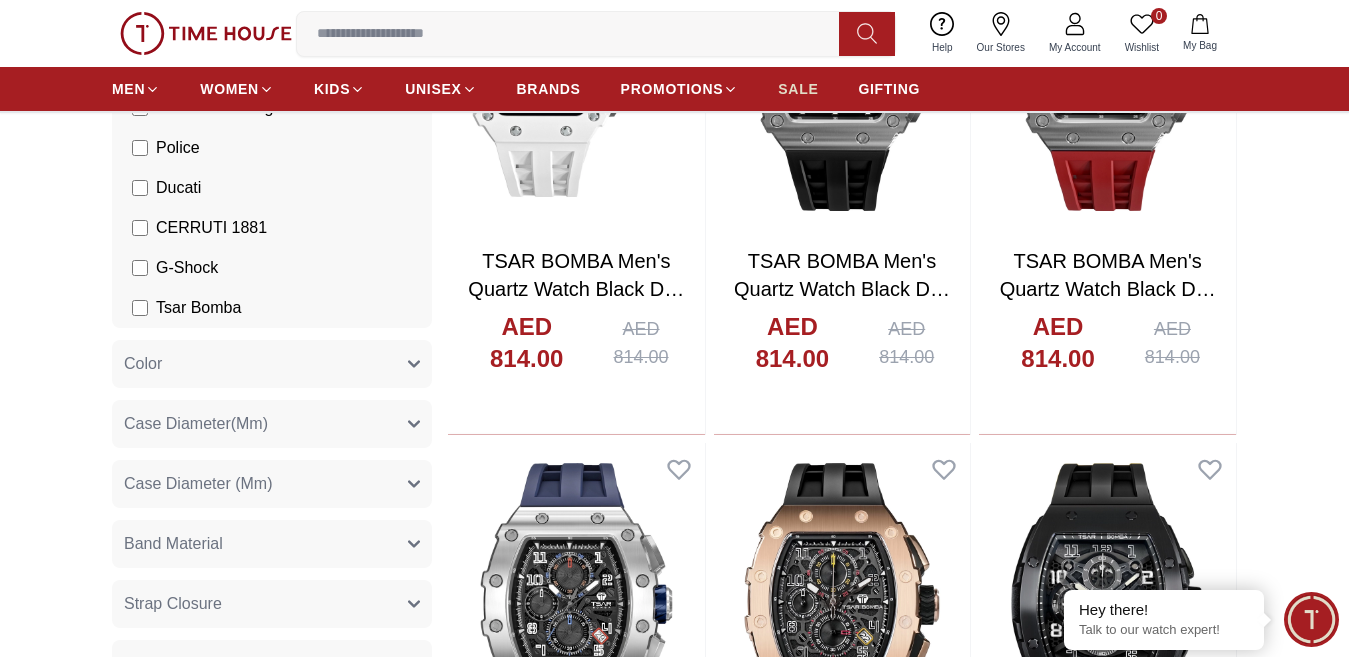 click on "SALE" at bounding box center [798, 89] 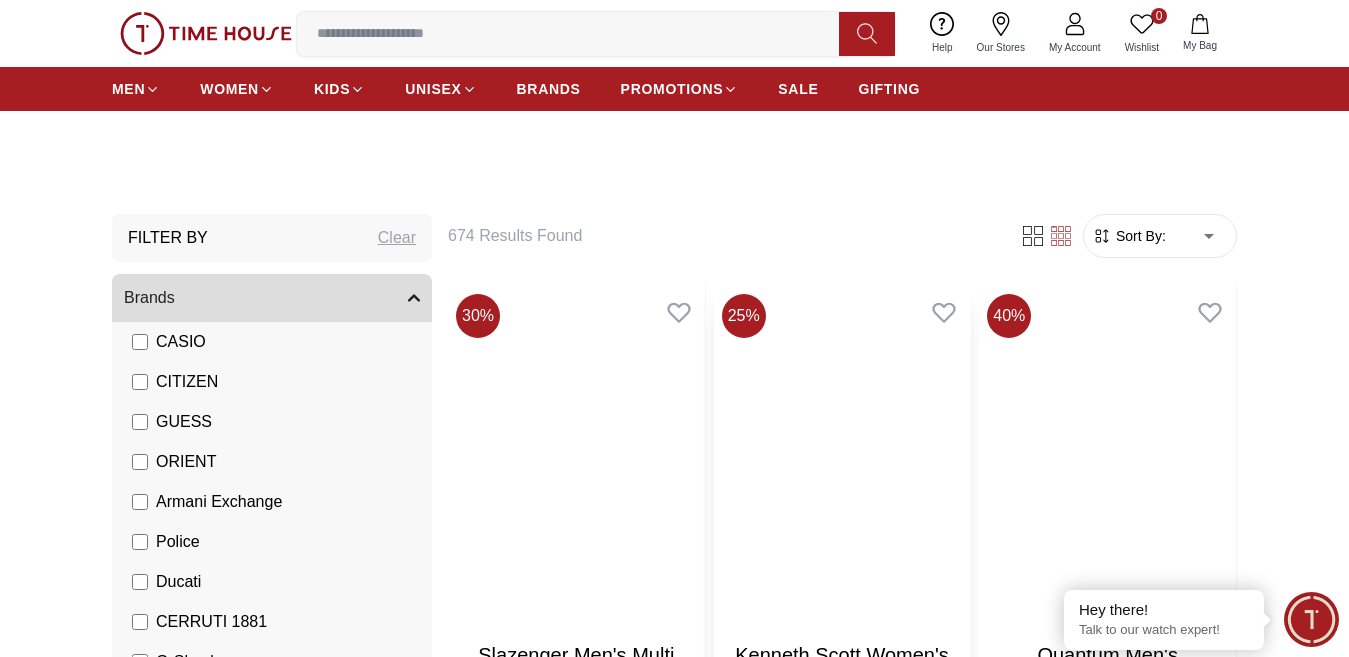scroll, scrollTop: 400, scrollLeft: 0, axis: vertical 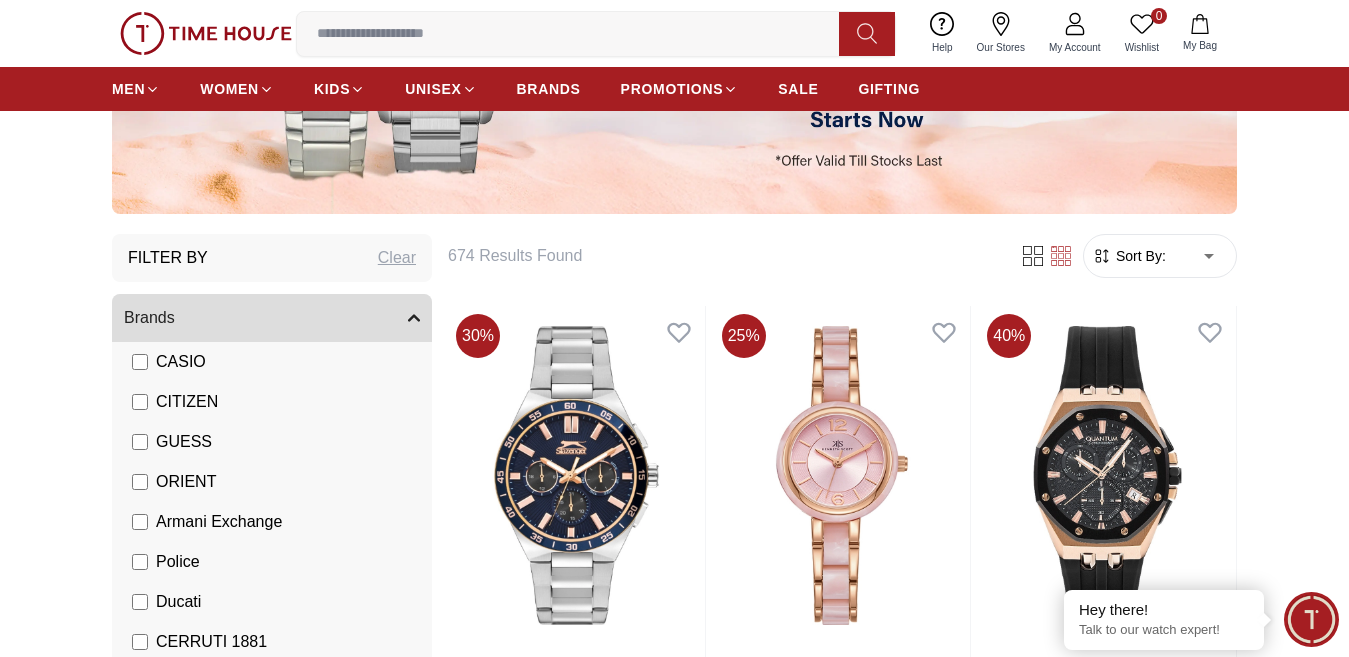 click on "Sort By:" at bounding box center (1139, 256) 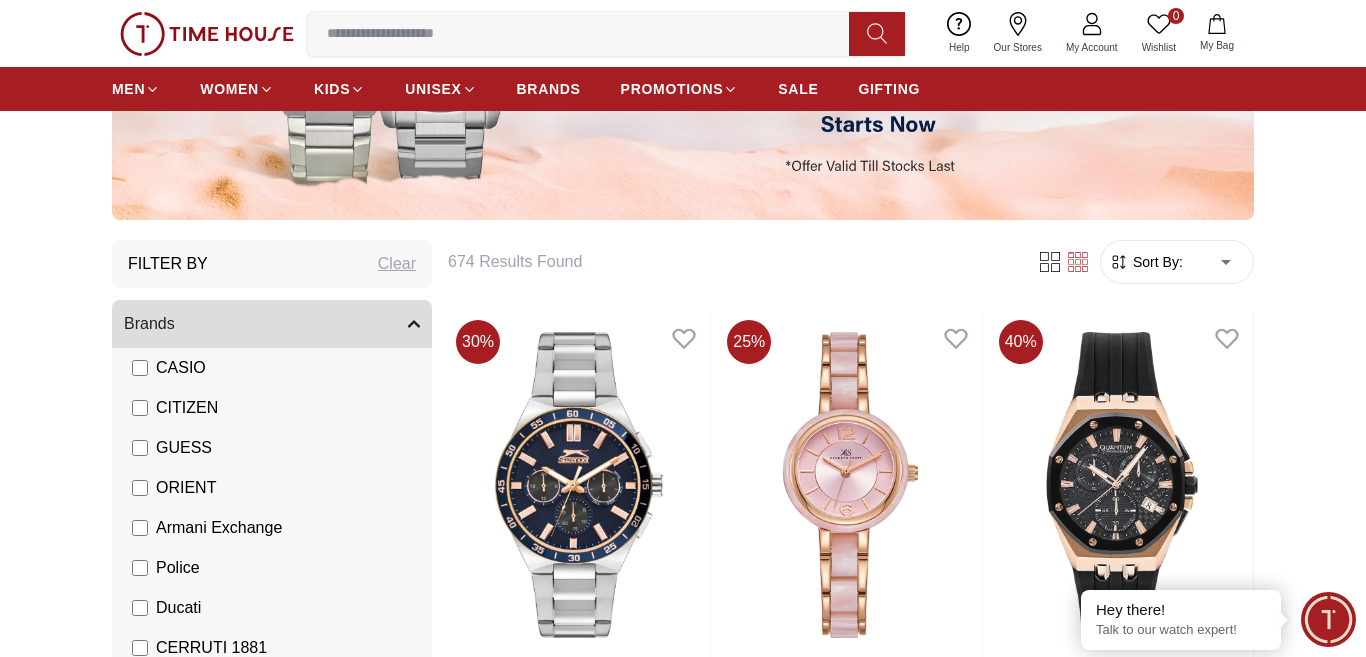 click on "100% Genuine products with International Warranty Shop From [COUNTRY] | العربية | Currency | 0 Wishlist Help Our Stores My Account 0 Wishlist My Bag MEN WOMEN KIDS UNISEX BRANDS PROMOTIONS SALE GIFTING Home Filter By Clear Brands Quantum Lee Cooper Slazenger Kenneth Scott Astro Ecstacy Tornado CASIO CITIZEN GUESS ORIENT Armani Exchange Police Ducati CERRUTI 1881 G-Shock Tsar Bomba Color Black Green Blue Red Dark Blue Silver Silver / Black Black / Gold Orange Rose Gold Grey White Mop White White / Rose Gold Silver / Silver Silver / Gold Silver / Rose Gold Black / Black Black / Silver Black / Rose Gold Gold Yellow Dark Green Brown White / Silver Light Blue Black /Grey Black /Black Black / Rose Gold / Black Rose Gold / Black Rose Gold / Black / Black Blue / Rose Gold Pink Green /Silver Purple Silver Silver Silver / Blue Titanum Navy Blue Military Green Blue / Silver Champagne White / Gold White / Gold Black Ivory O.Green Peach Green / Silver MOP Light blue Blue Dark green Light green Rose gold Beige" at bounding box center [683, 2304] 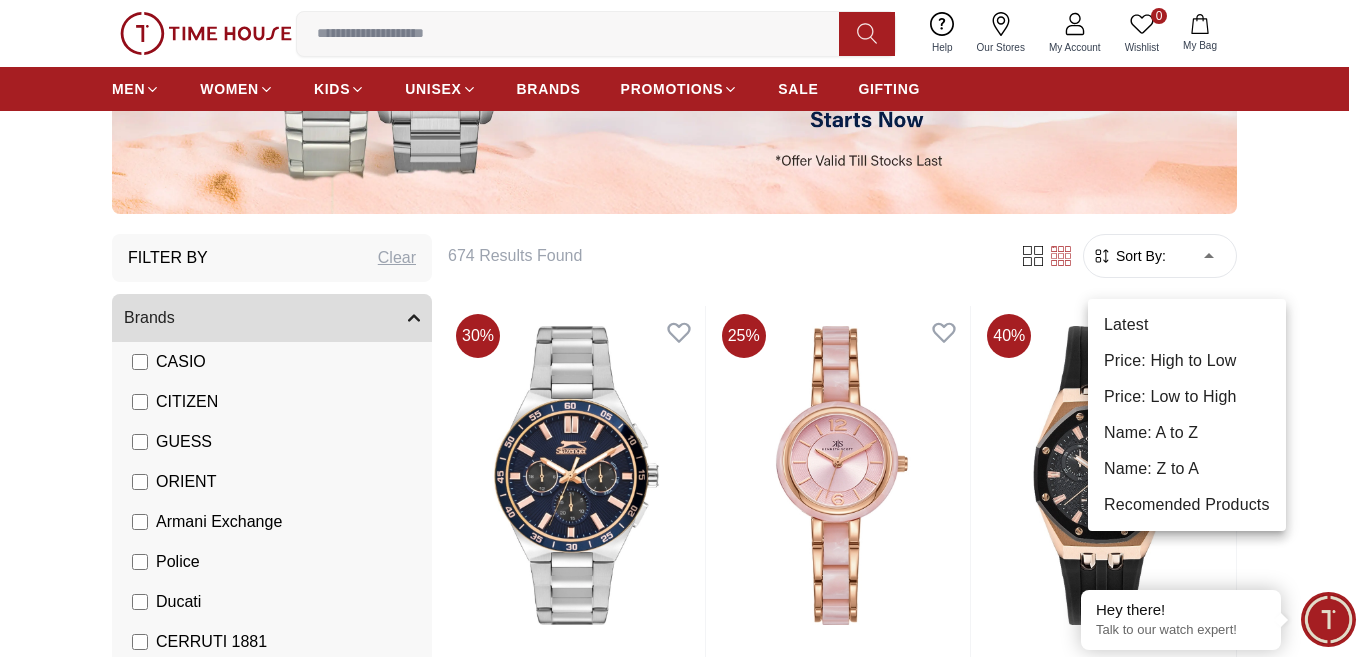 click on "Price: Low to High" at bounding box center [1187, 397] 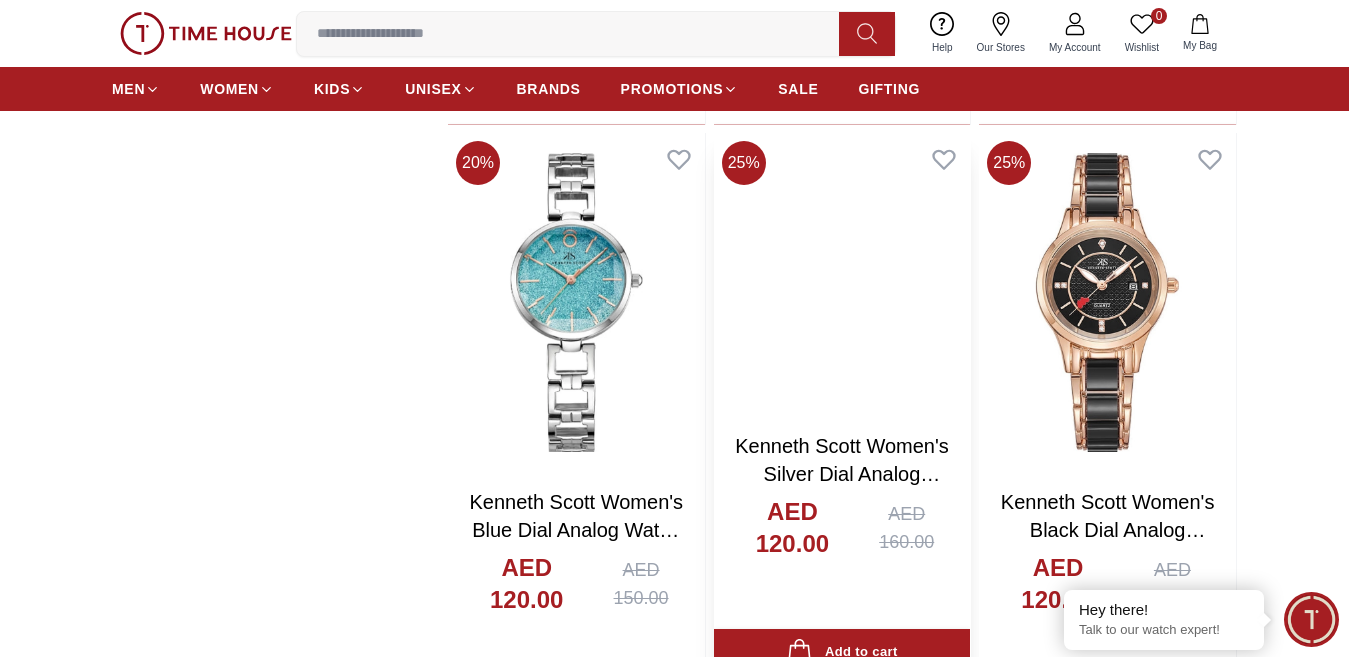 scroll, scrollTop: 10906, scrollLeft: 0, axis: vertical 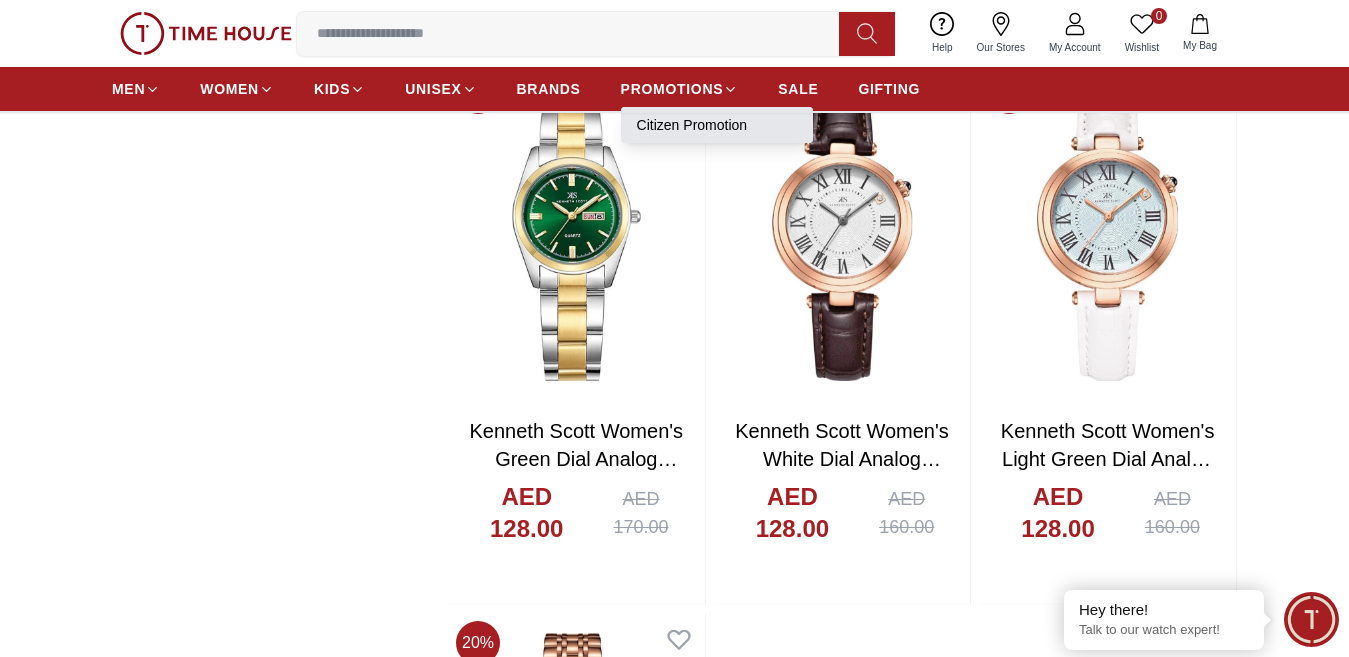 click on "Citizen Promotion" at bounding box center (717, 125) 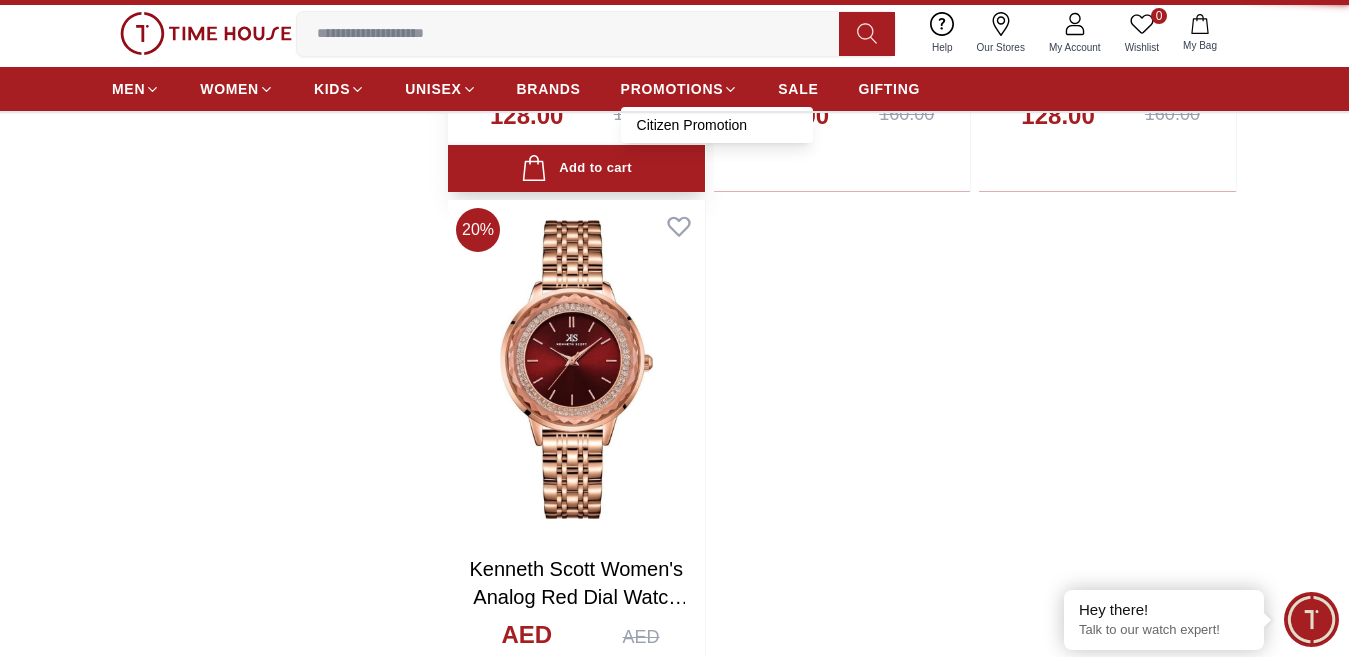 type on "******" 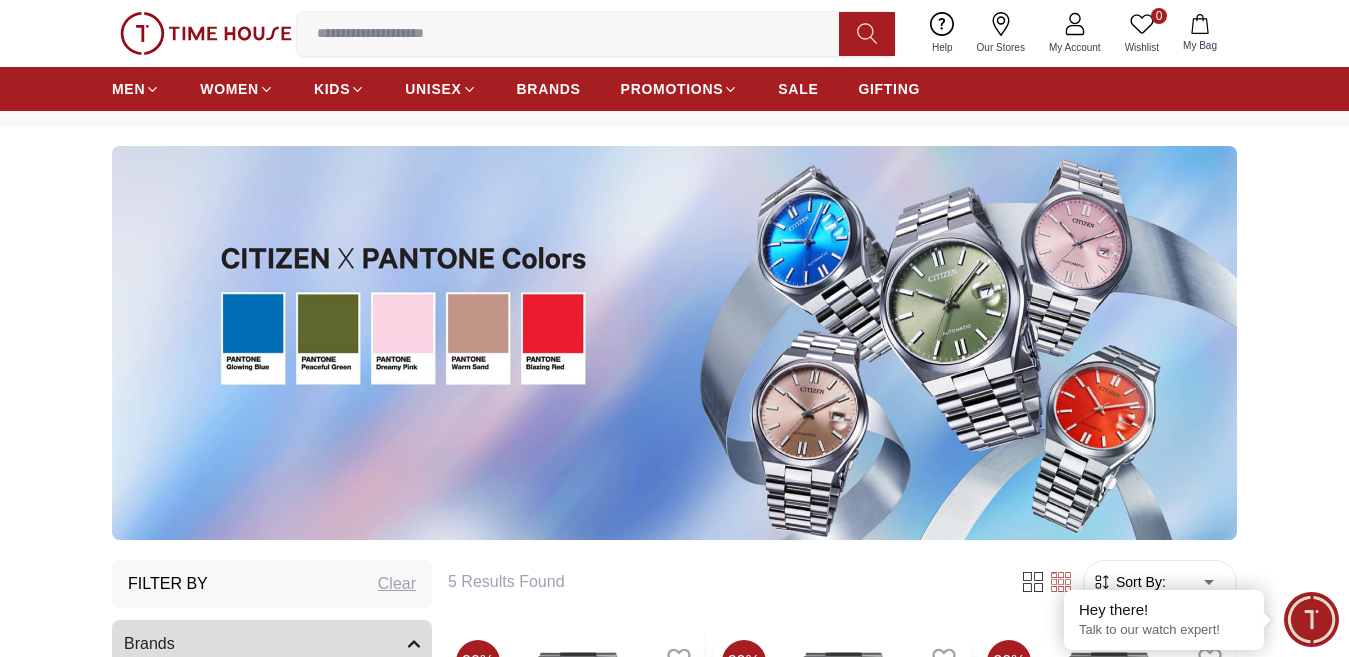 scroll, scrollTop: 0, scrollLeft: 0, axis: both 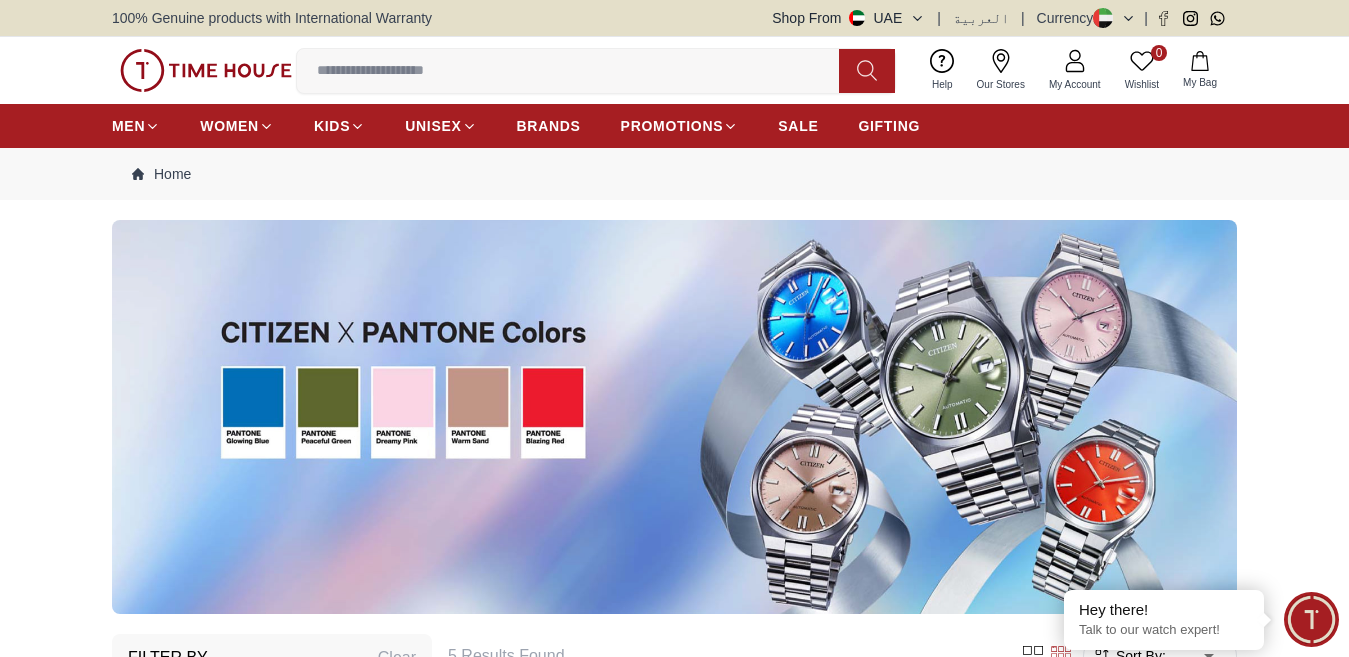 click at bounding box center (206, 70) 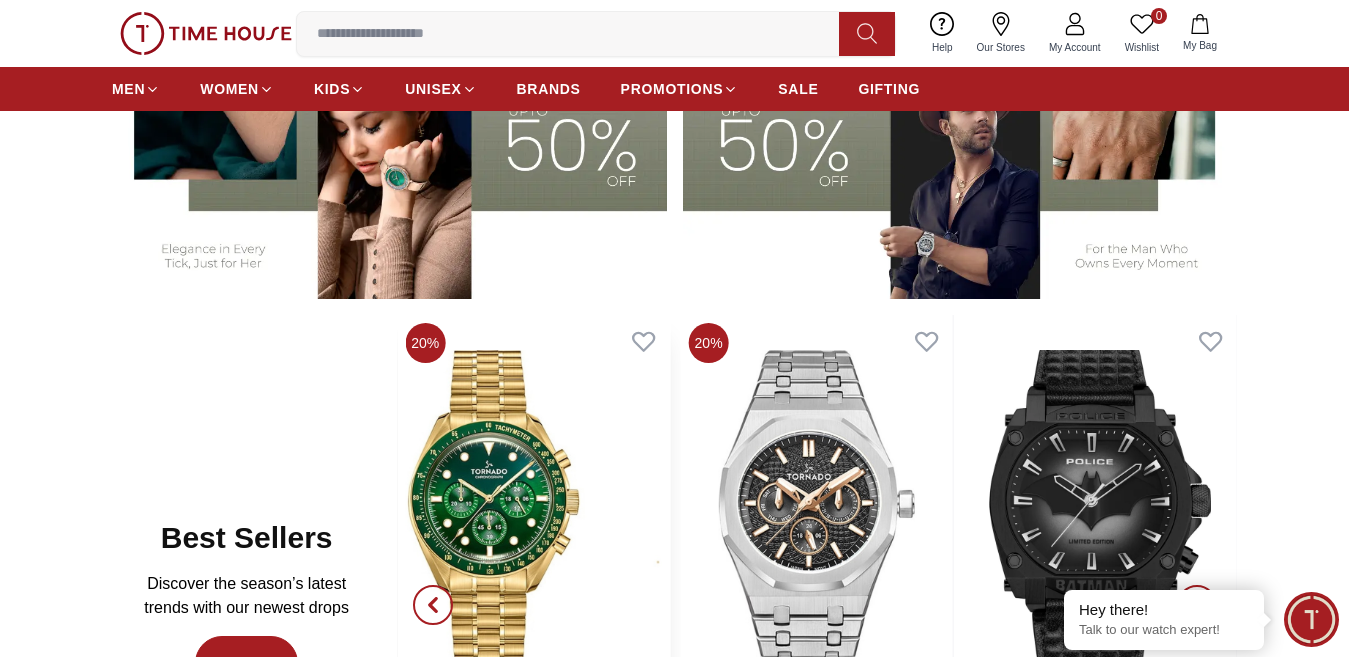 scroll, scrollTop: 1000, scrollLeft: 0, axis: vertical 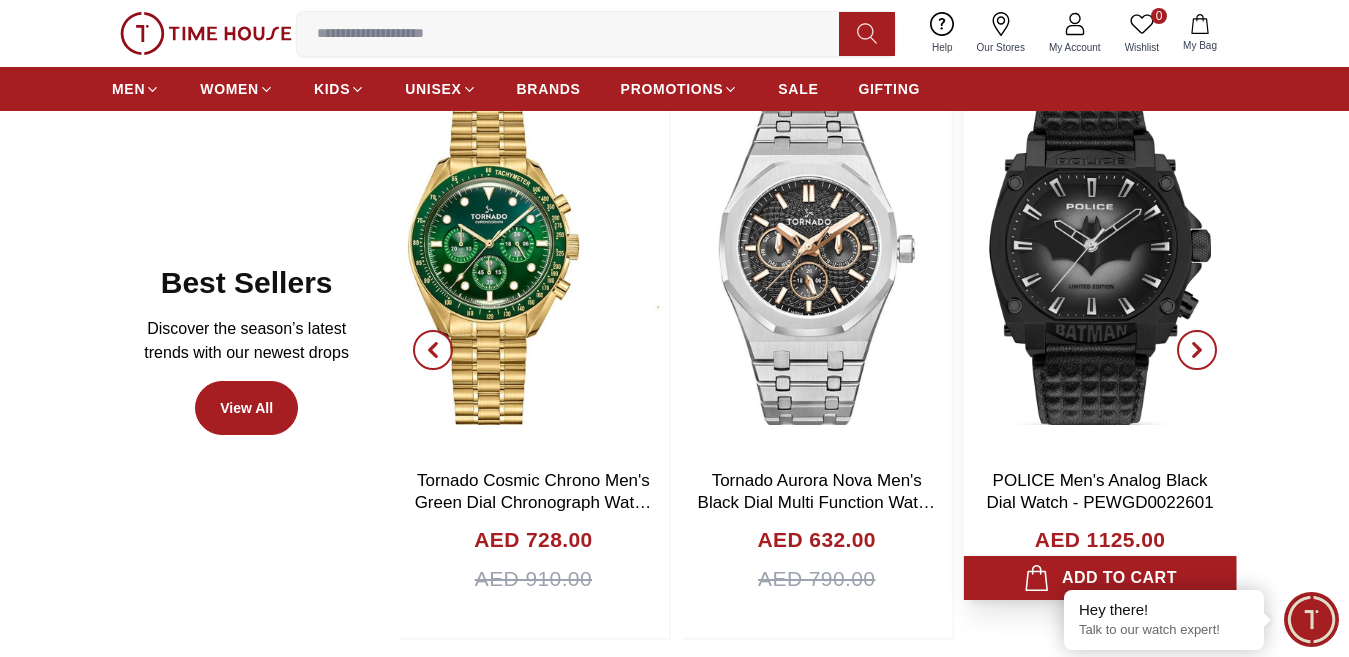 click at bounding box center [1100, 260] 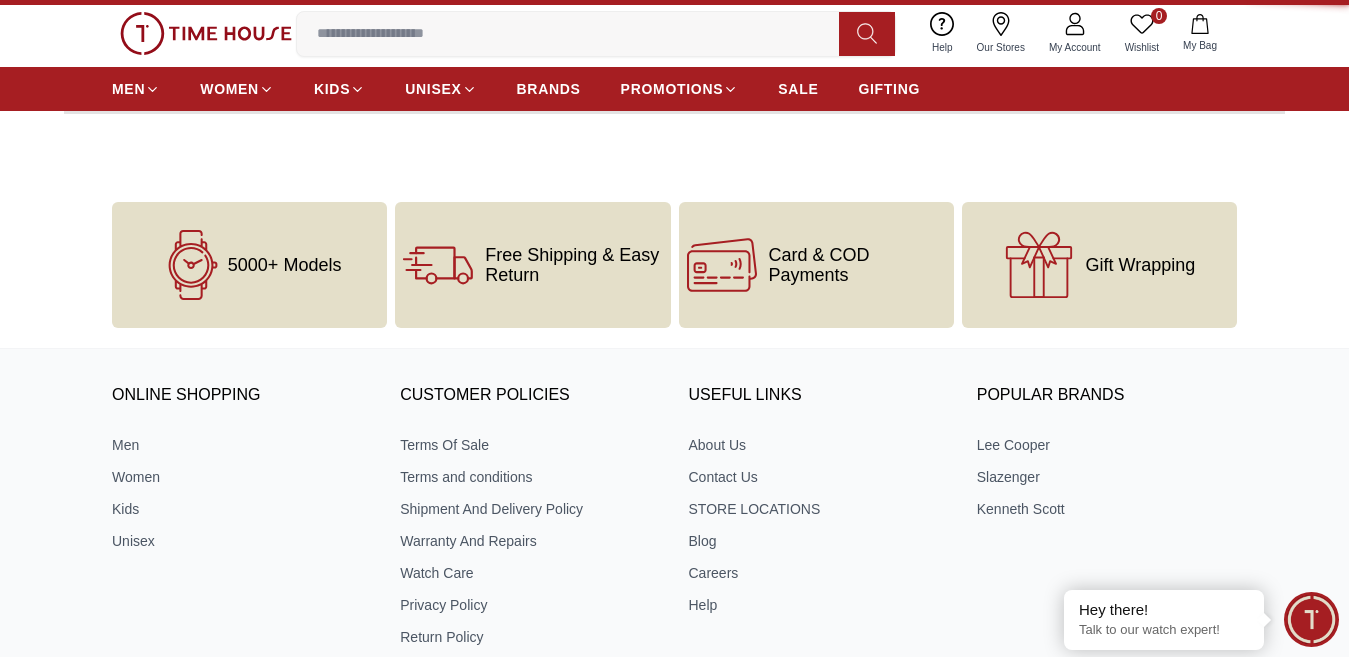 scroll, scrollTop: 0, scrollLeft: 0, axis: both 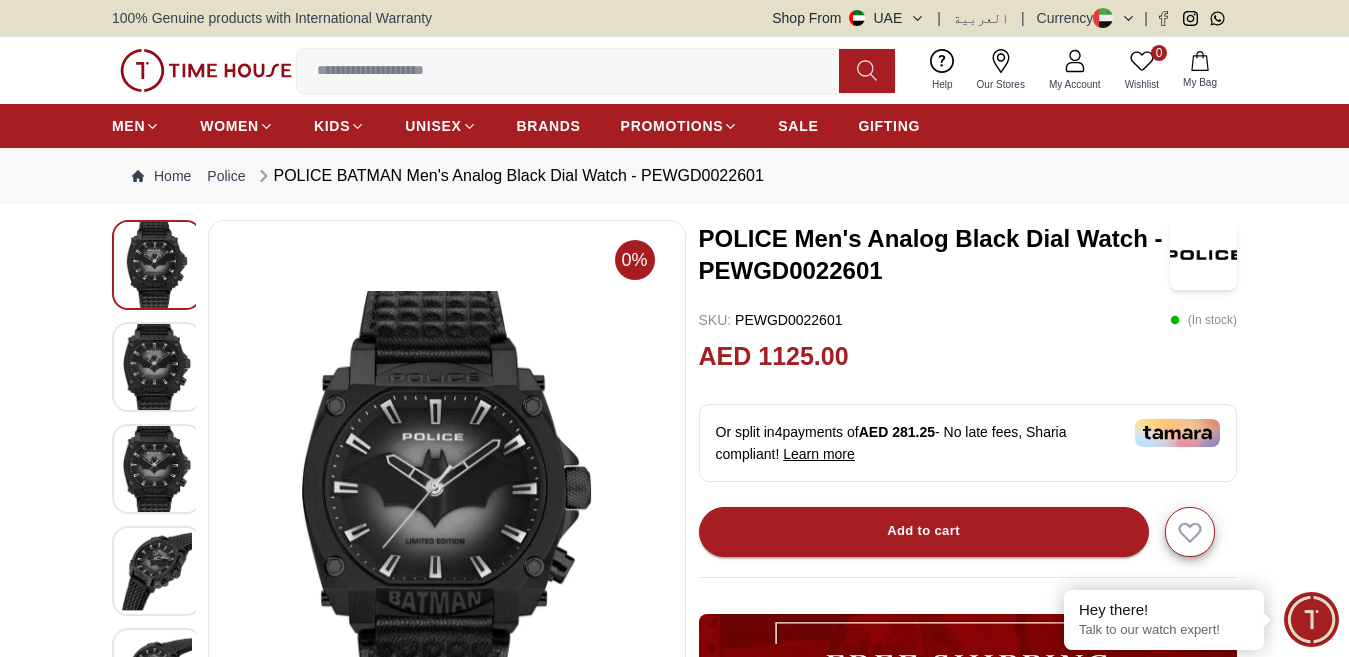 click at bounding box center (157, 367) 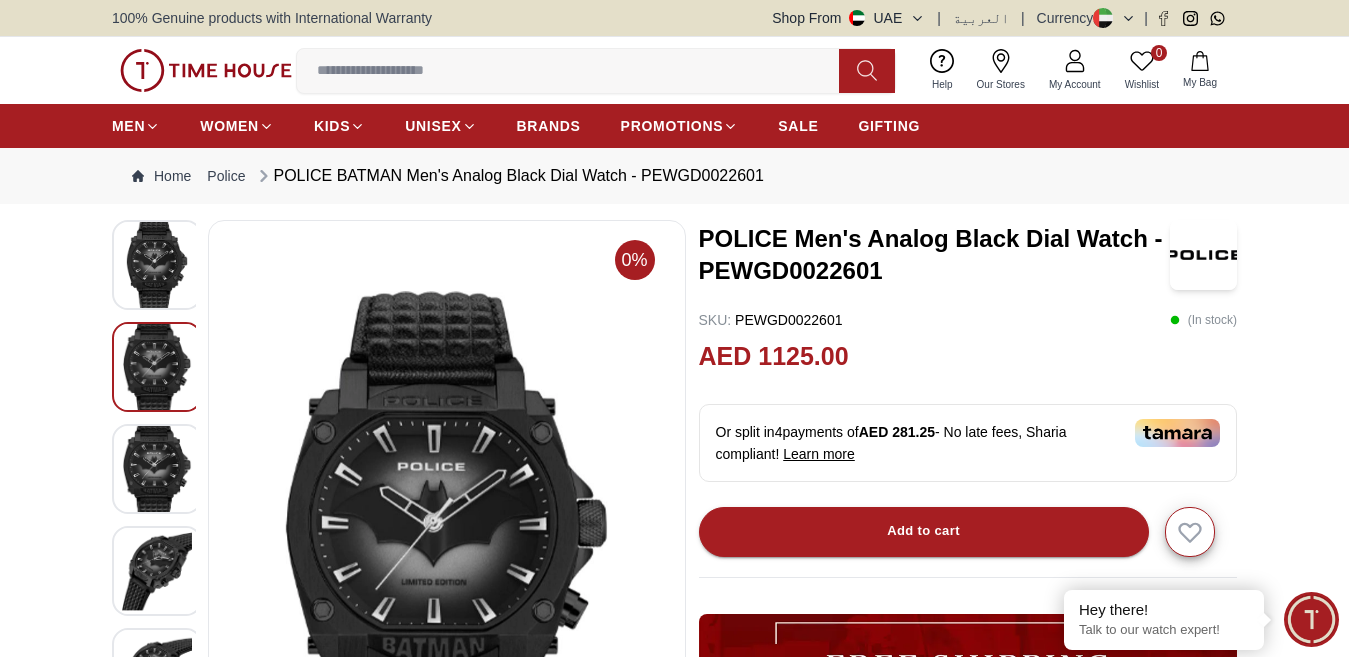 click at bounding box center [157, 265] 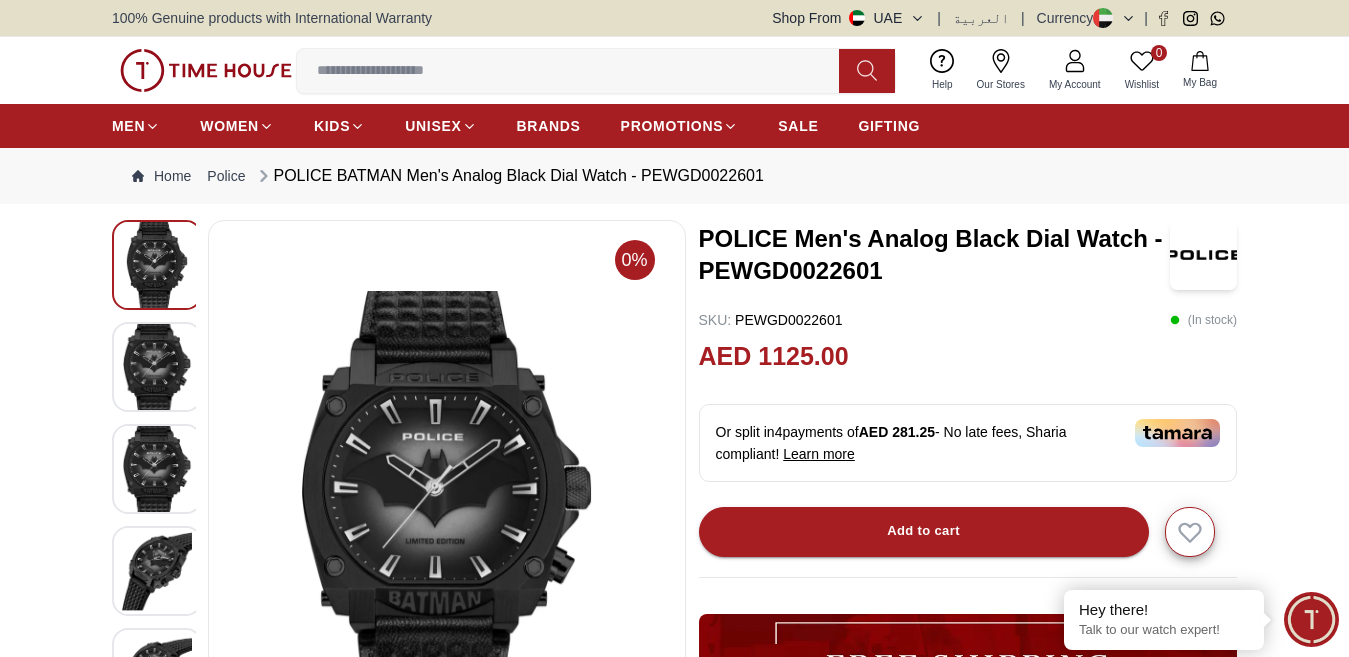 click at bounding box center (157, 469) 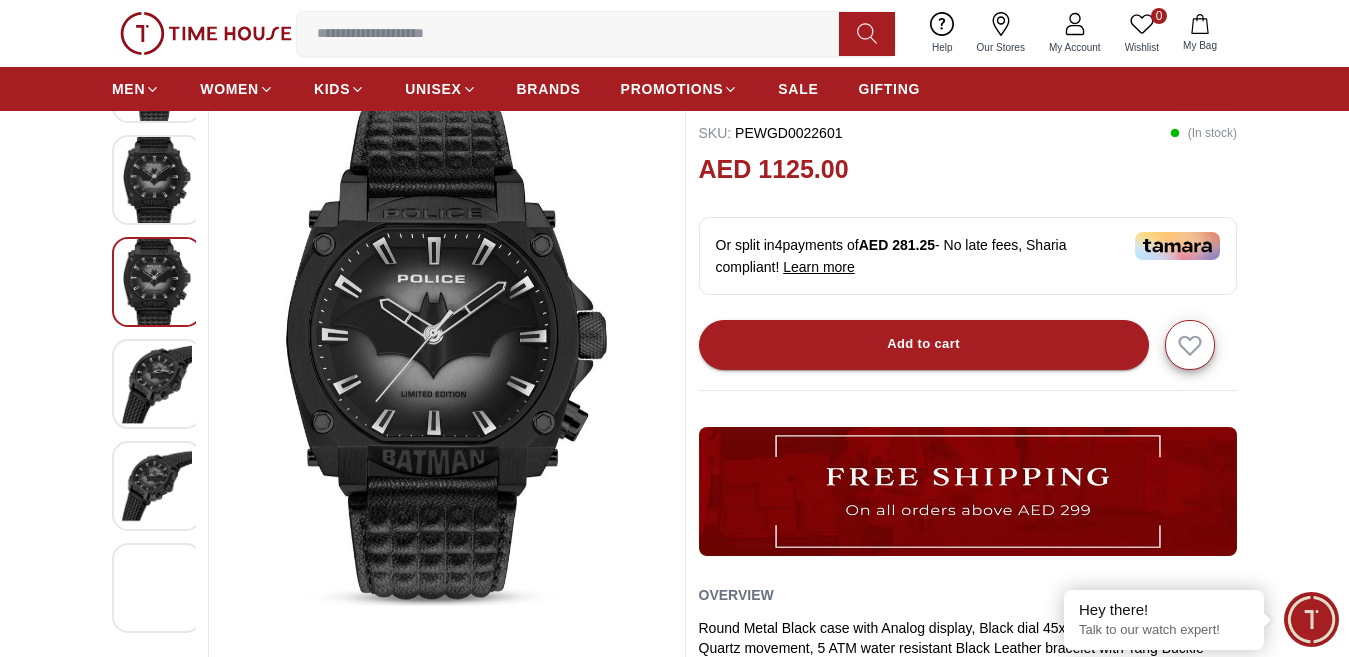scroll, scrollTop: 200, scrollLeft: 0, axis: vertical 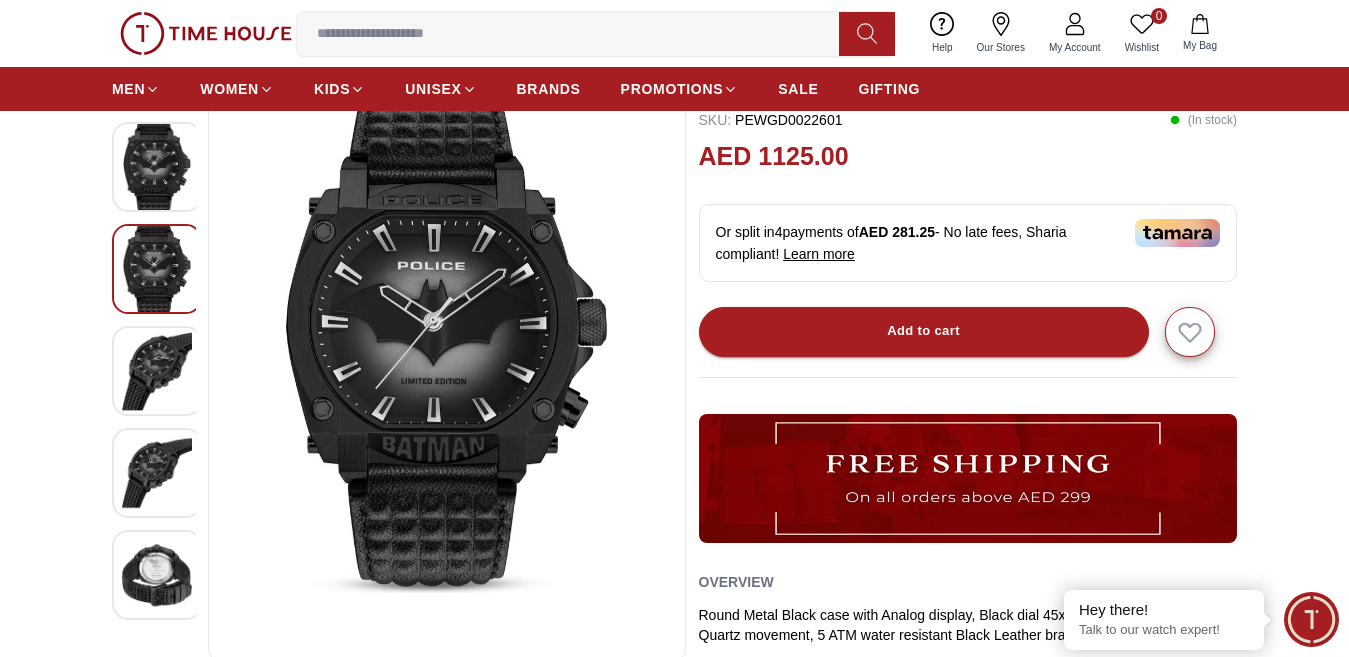 click at bounding box center [157, 371] 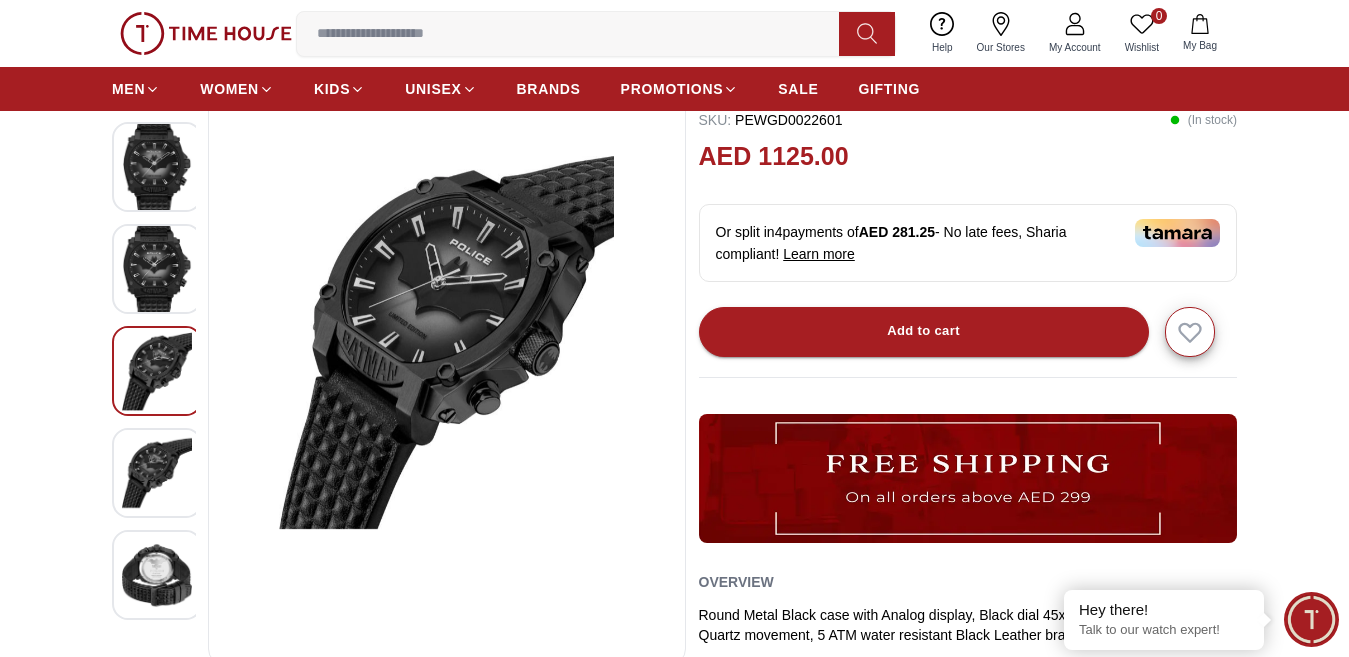 click at bounding box center (157, 472) 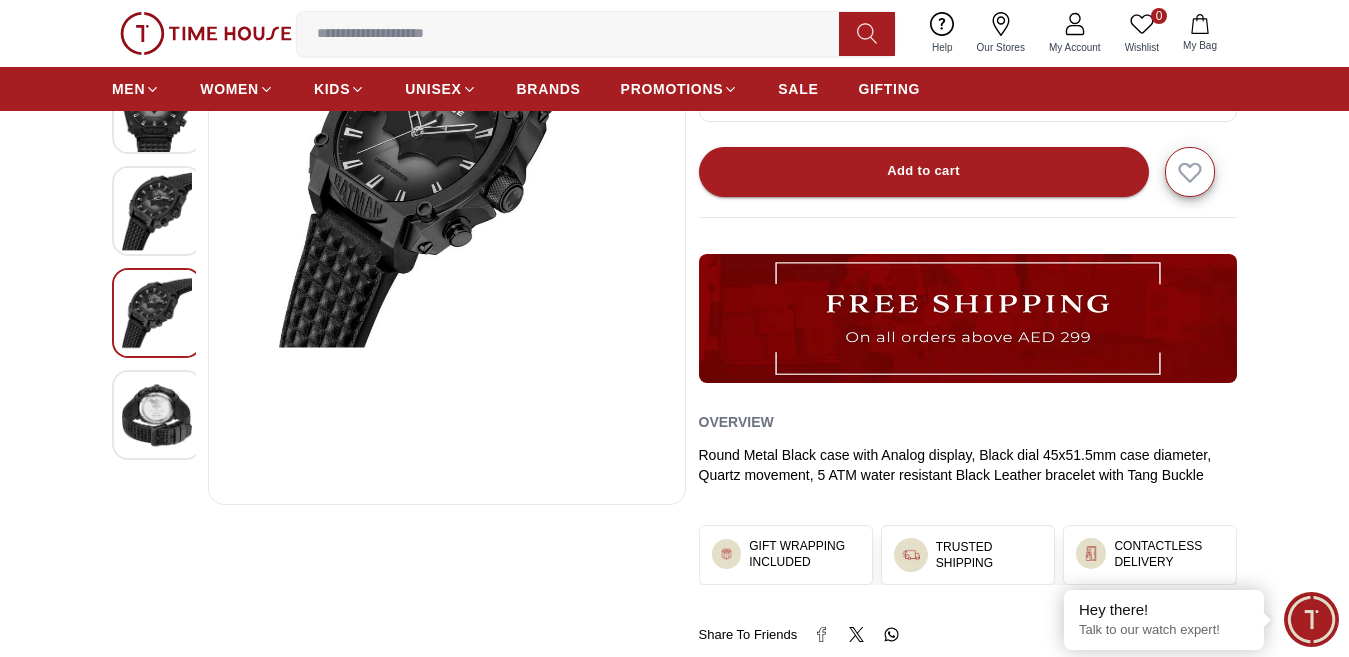 scroll, scrollTop: 0, scrollLeft: 0, axis: both 